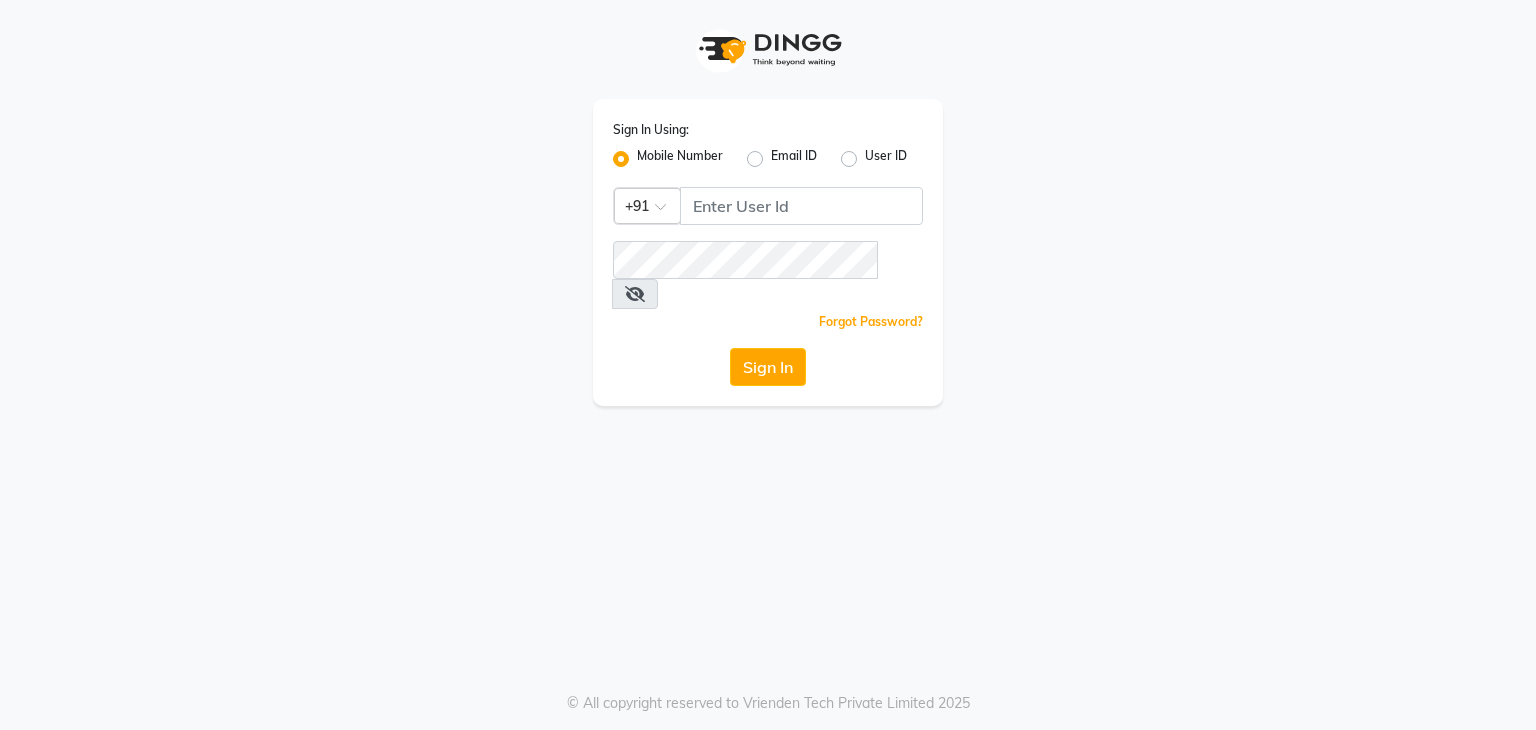 scroll, scrollTop: 0, scrollLeft: 0, axis: both 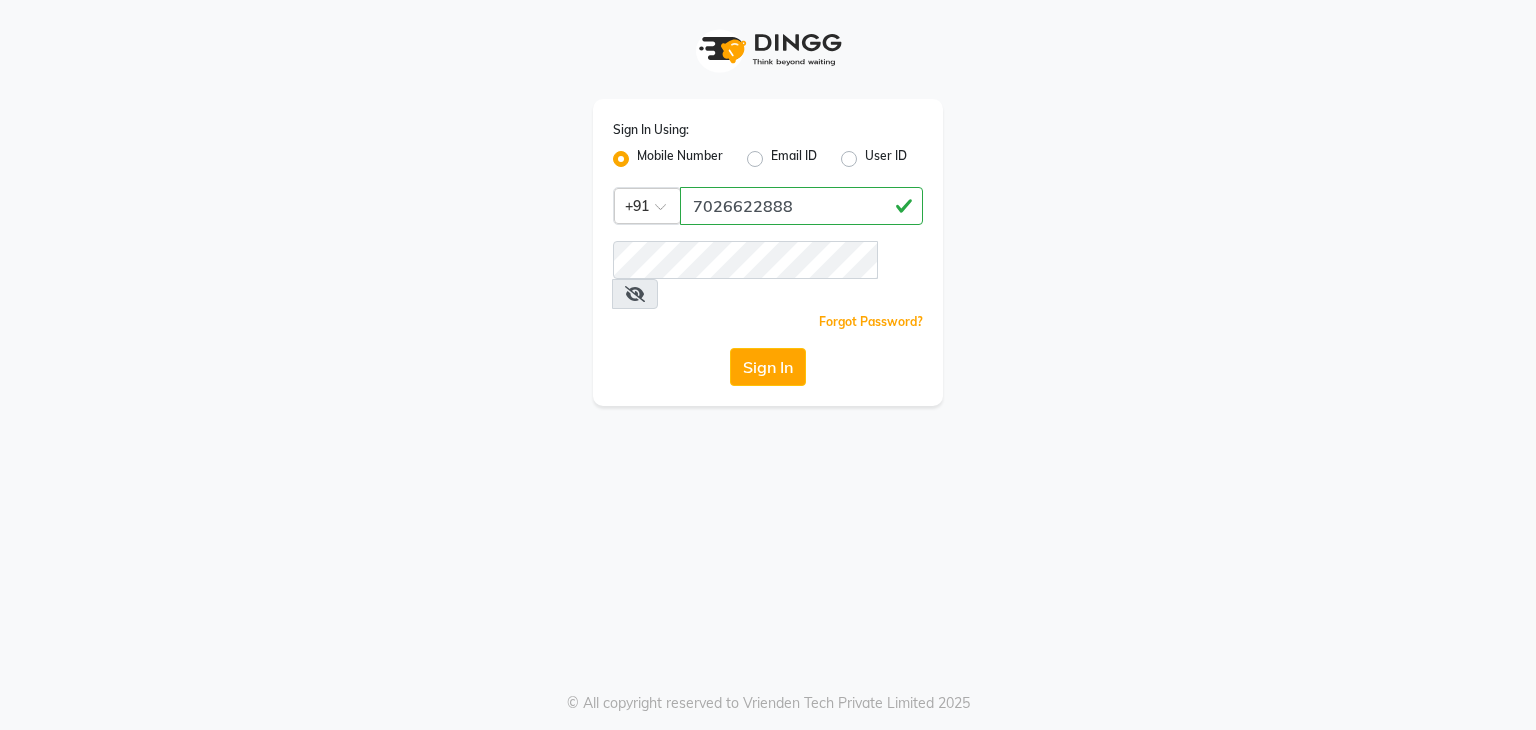 type on "7026622888" 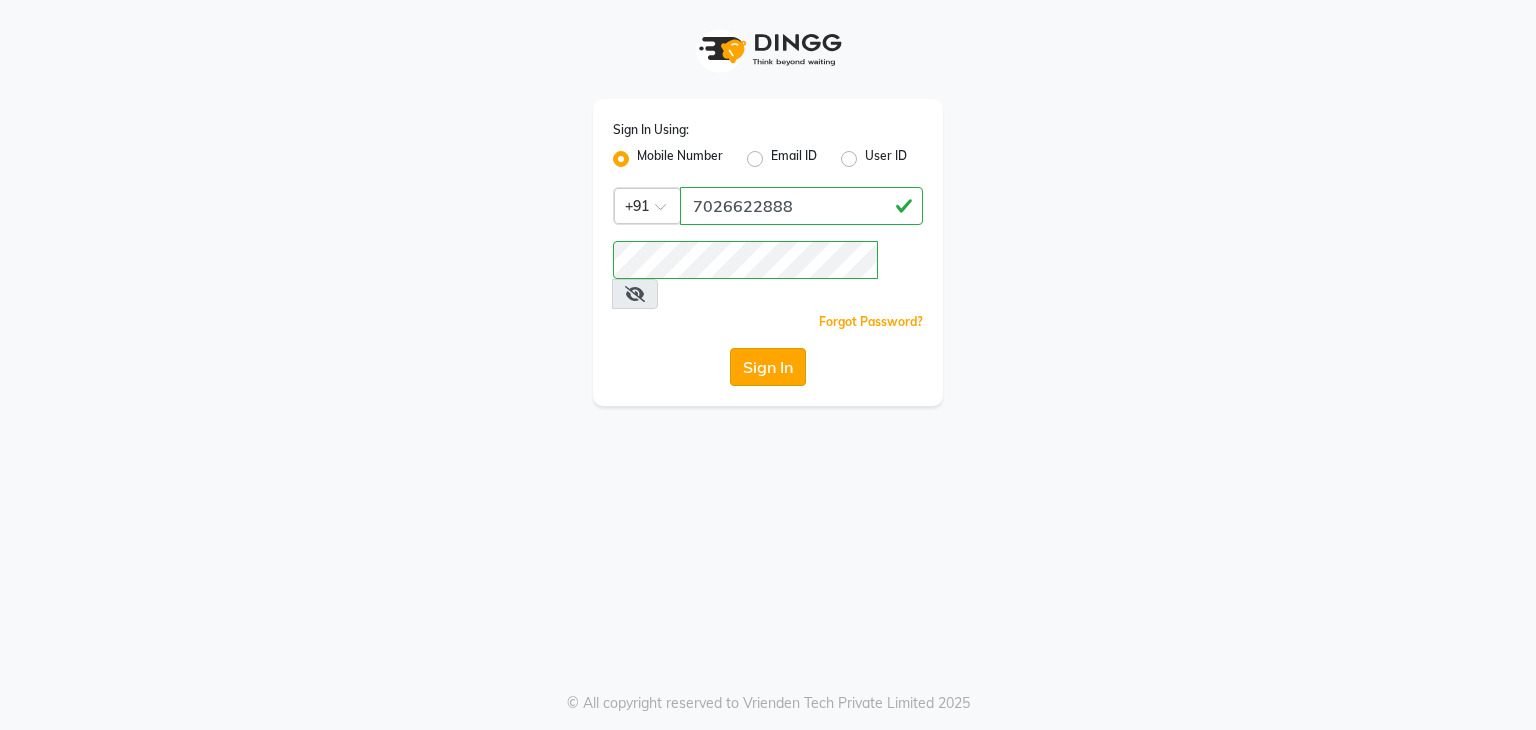click on "Sign In" 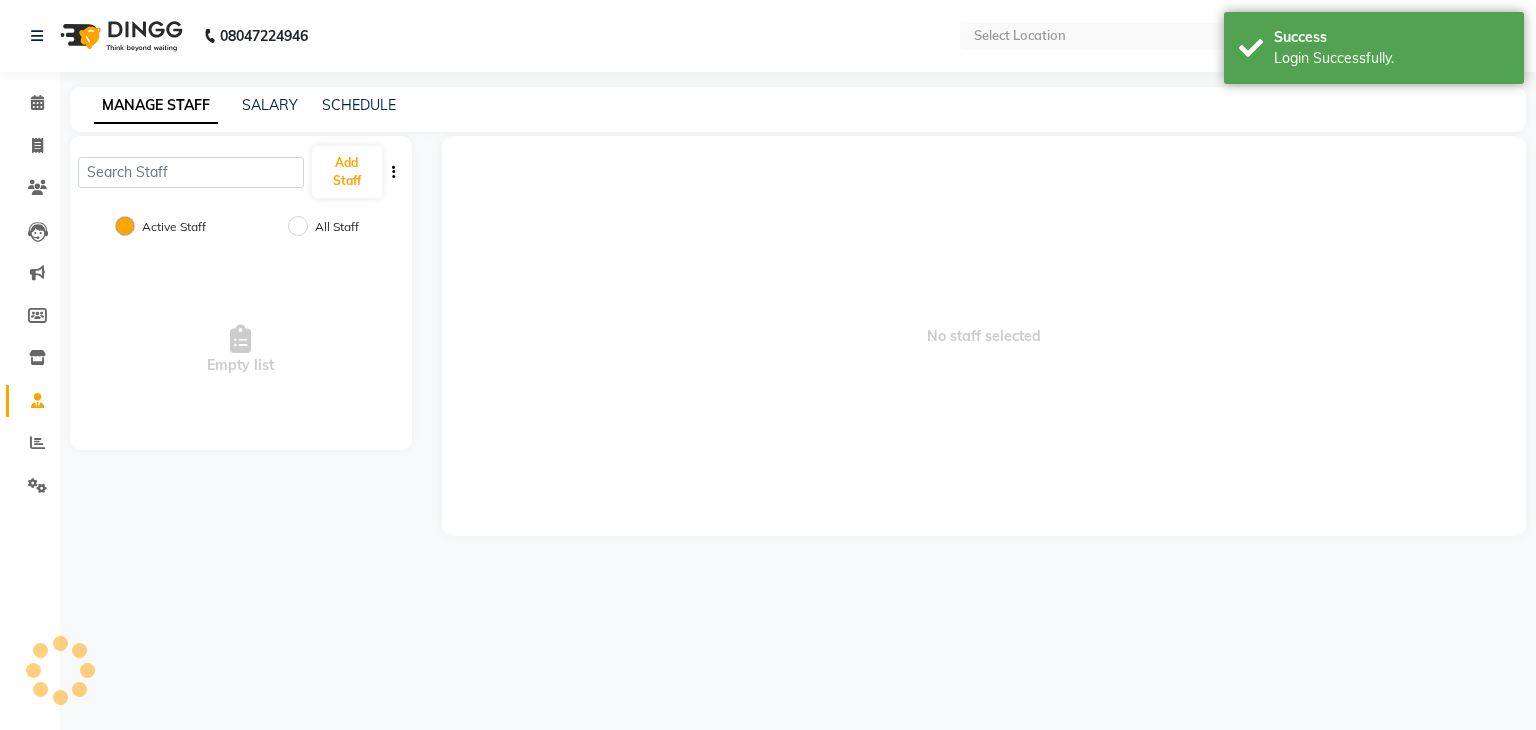 select on "en" 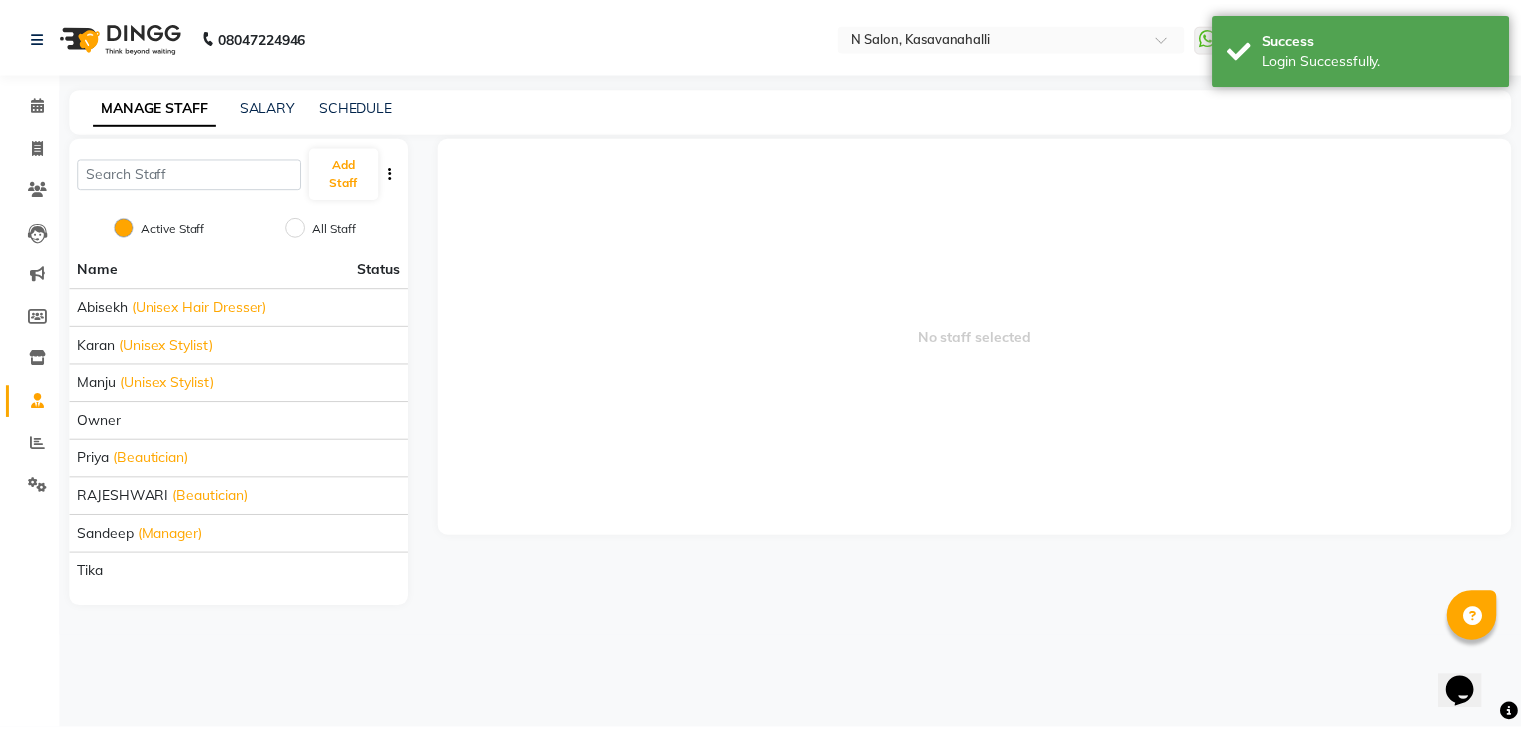 scroll, scrollTop: 0, scrollLeft: 0, axis: both 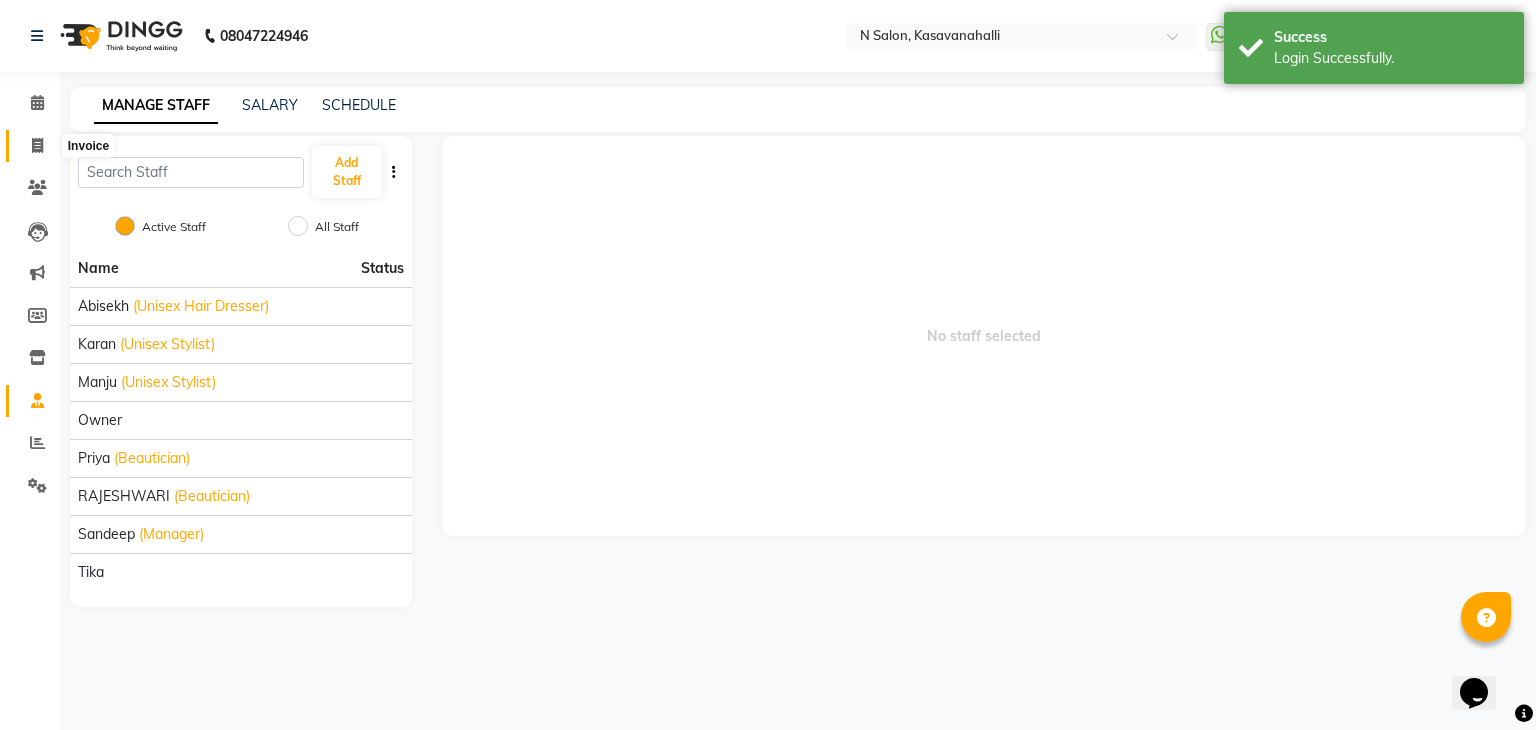 click 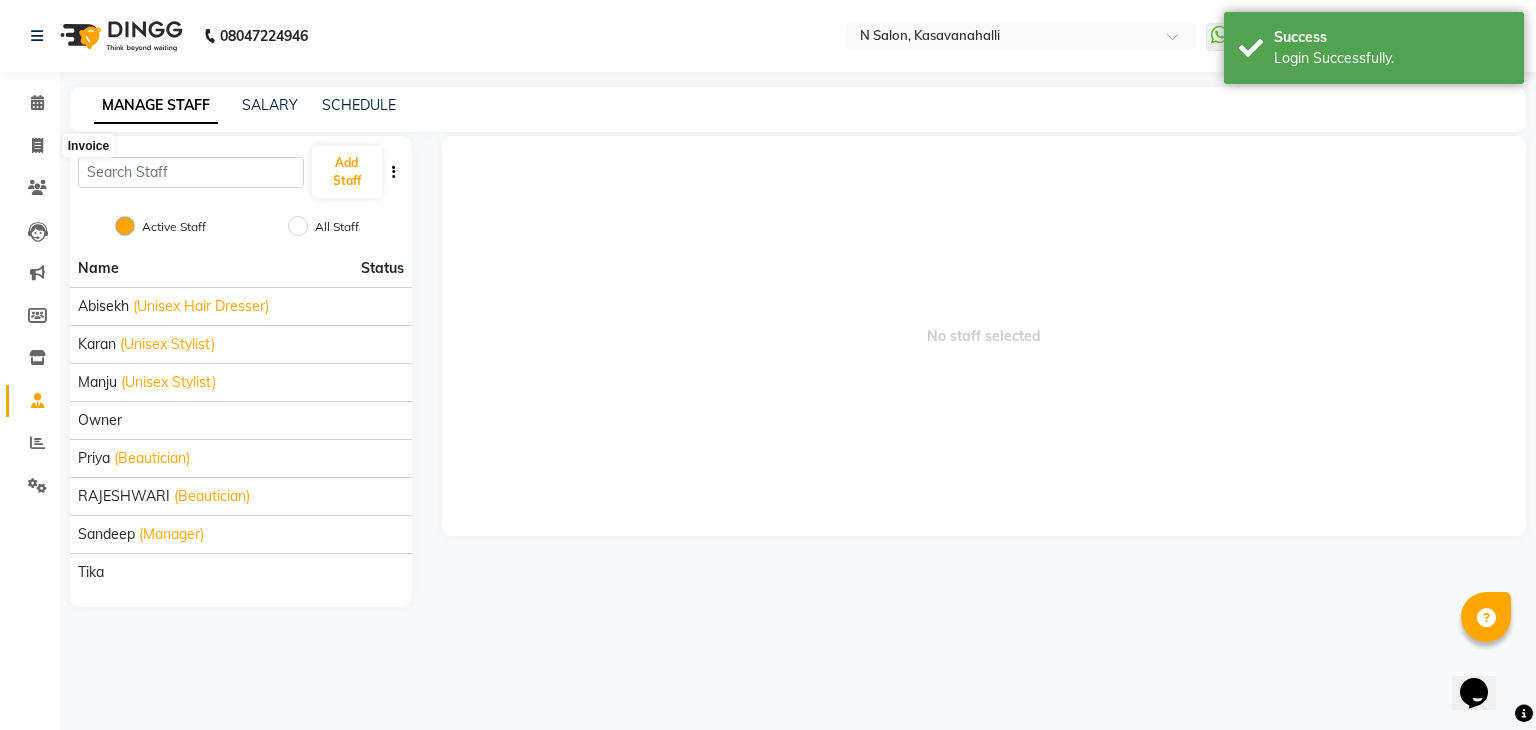 select on "7111" 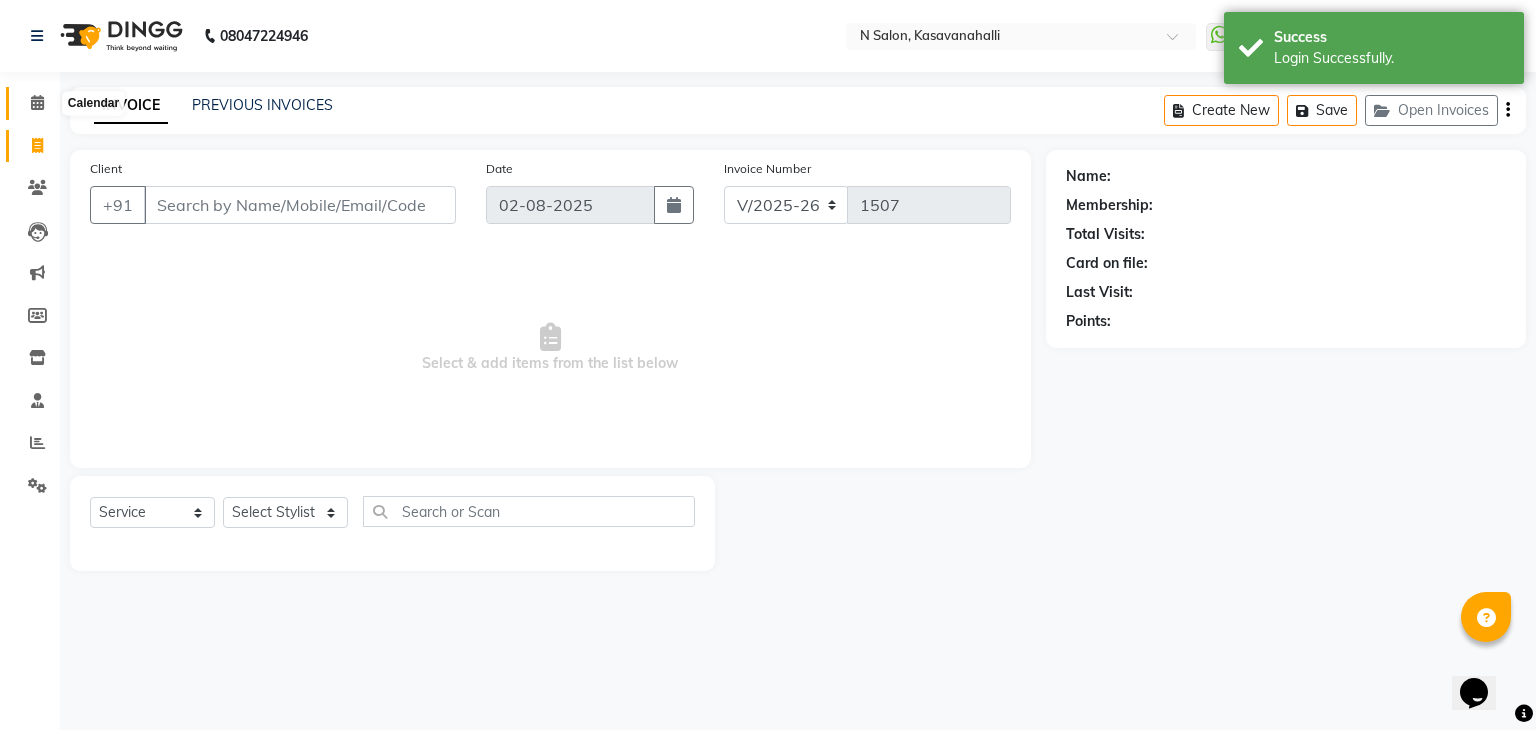 click 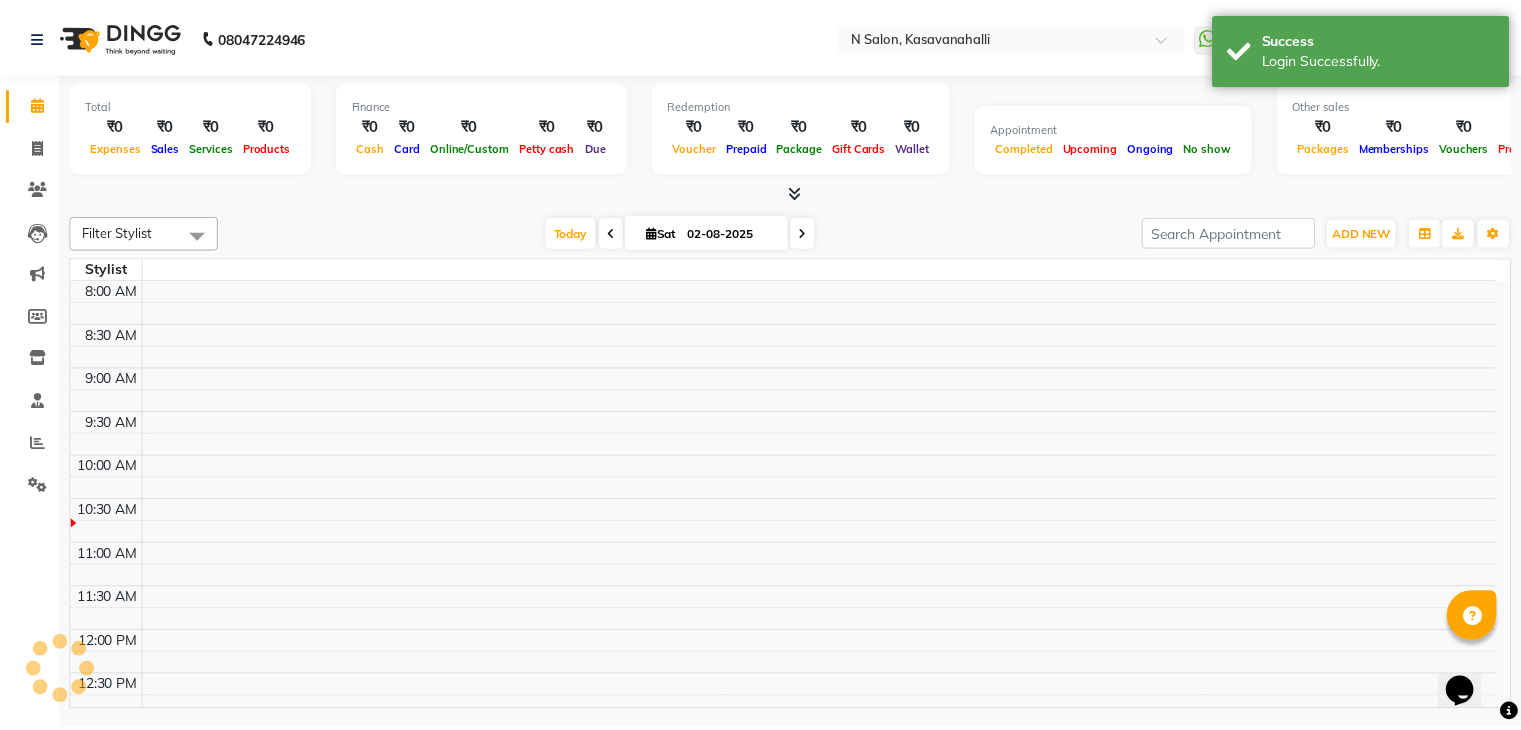 scroll, scrollTop: 0, scrollLeft: 0, axis: both 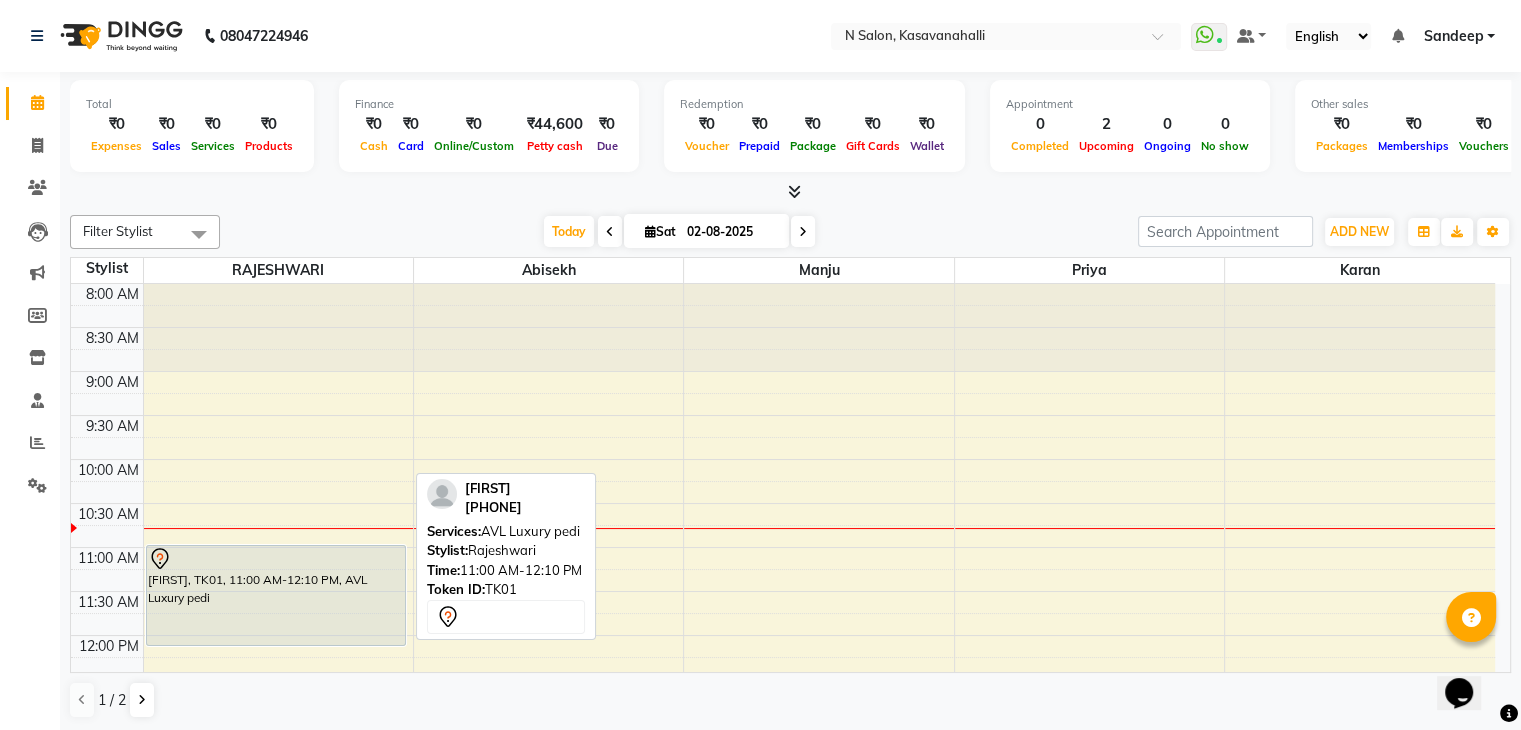 click on "[FIRST], TK01, 11:00 AM-12:10 PM, AVL Luxury pedi" at bounding box center [276, 595] 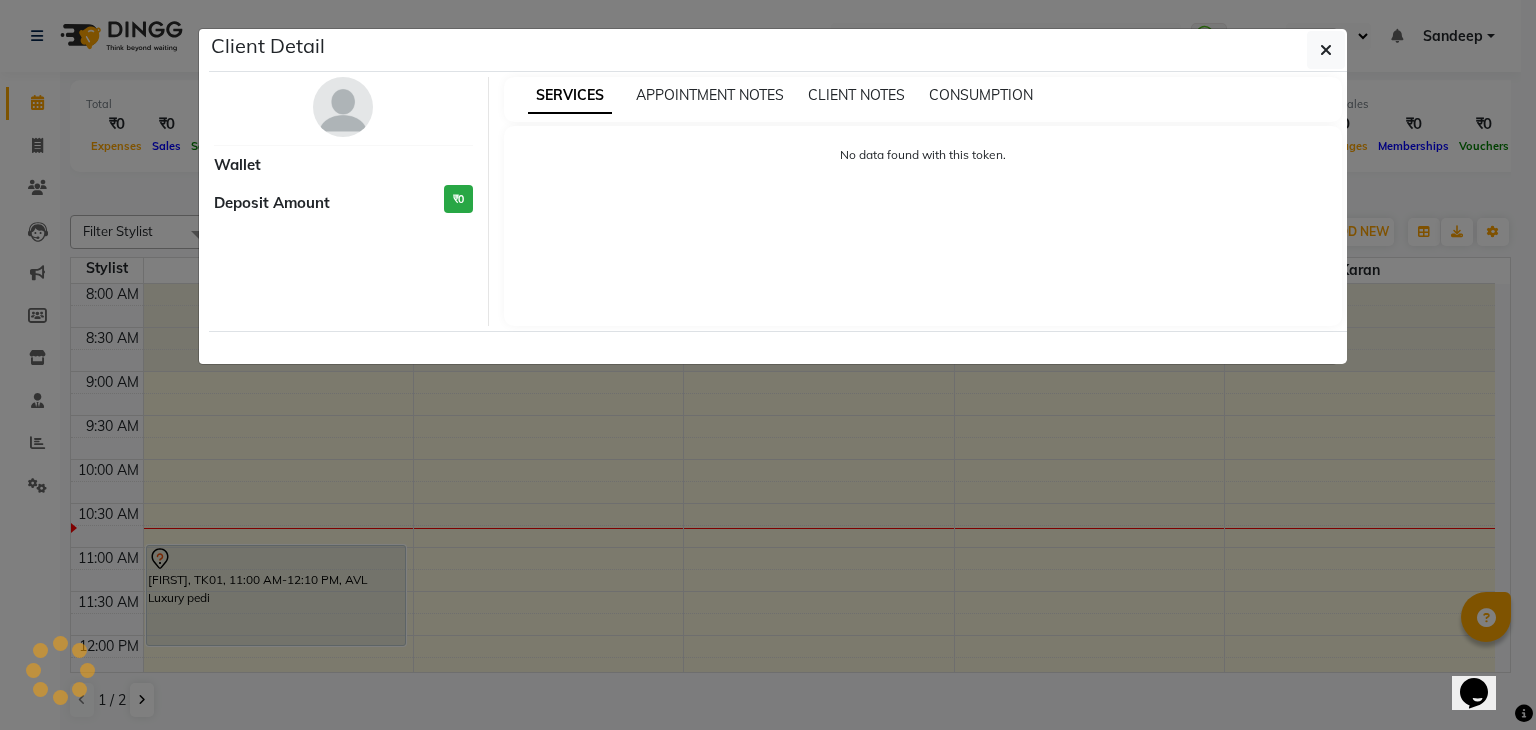 select on "7" 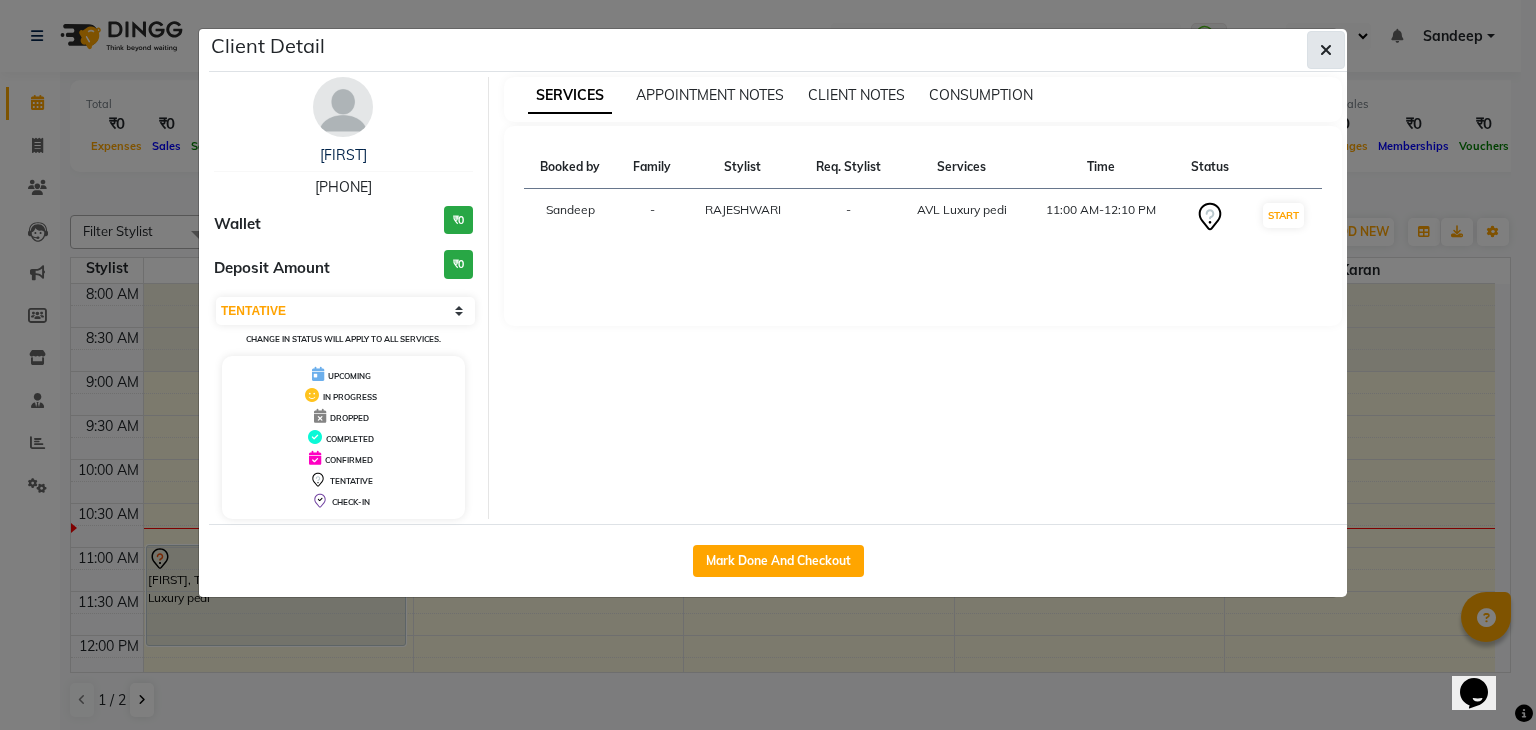 click 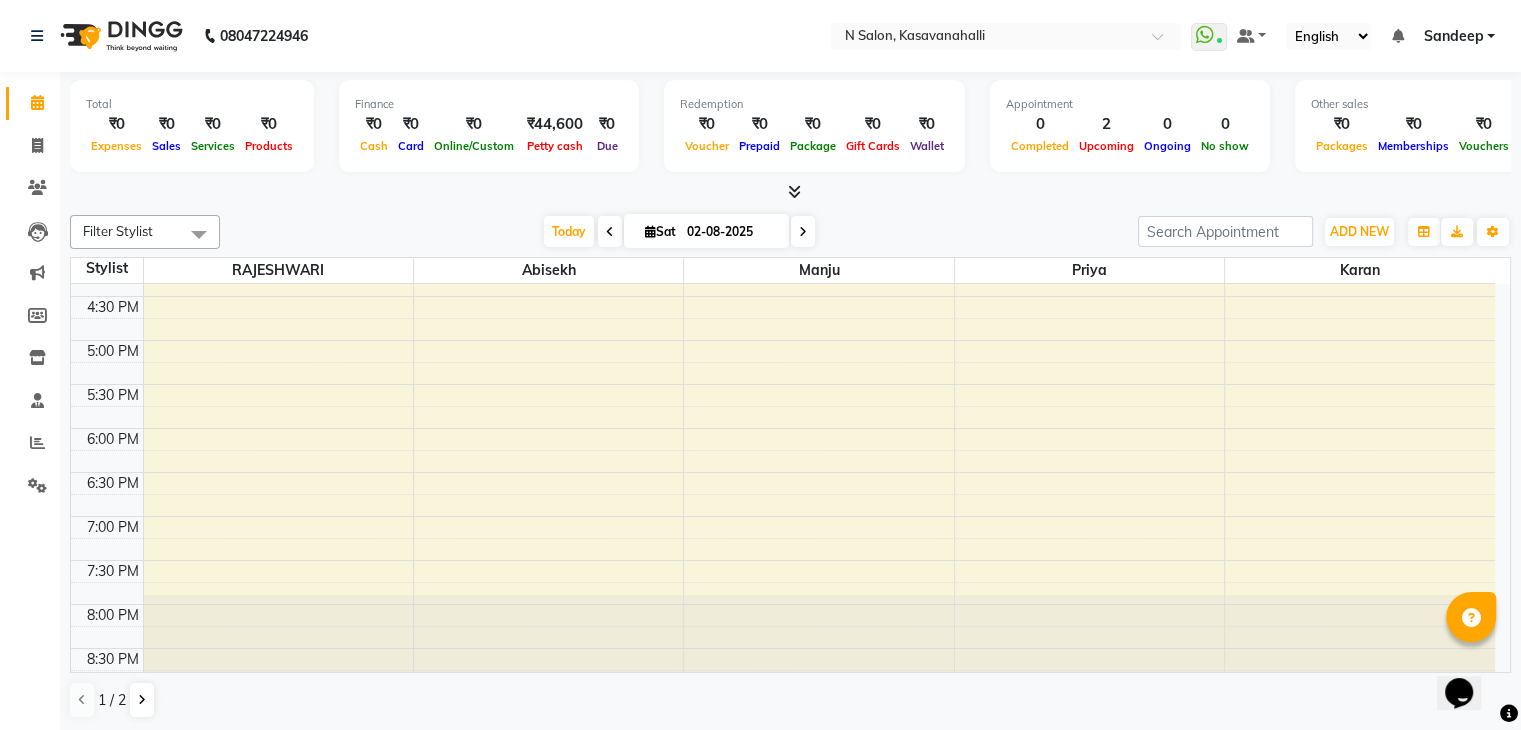 scroll, scrollTop: 744, scrollLeft: 0, axis: vertical 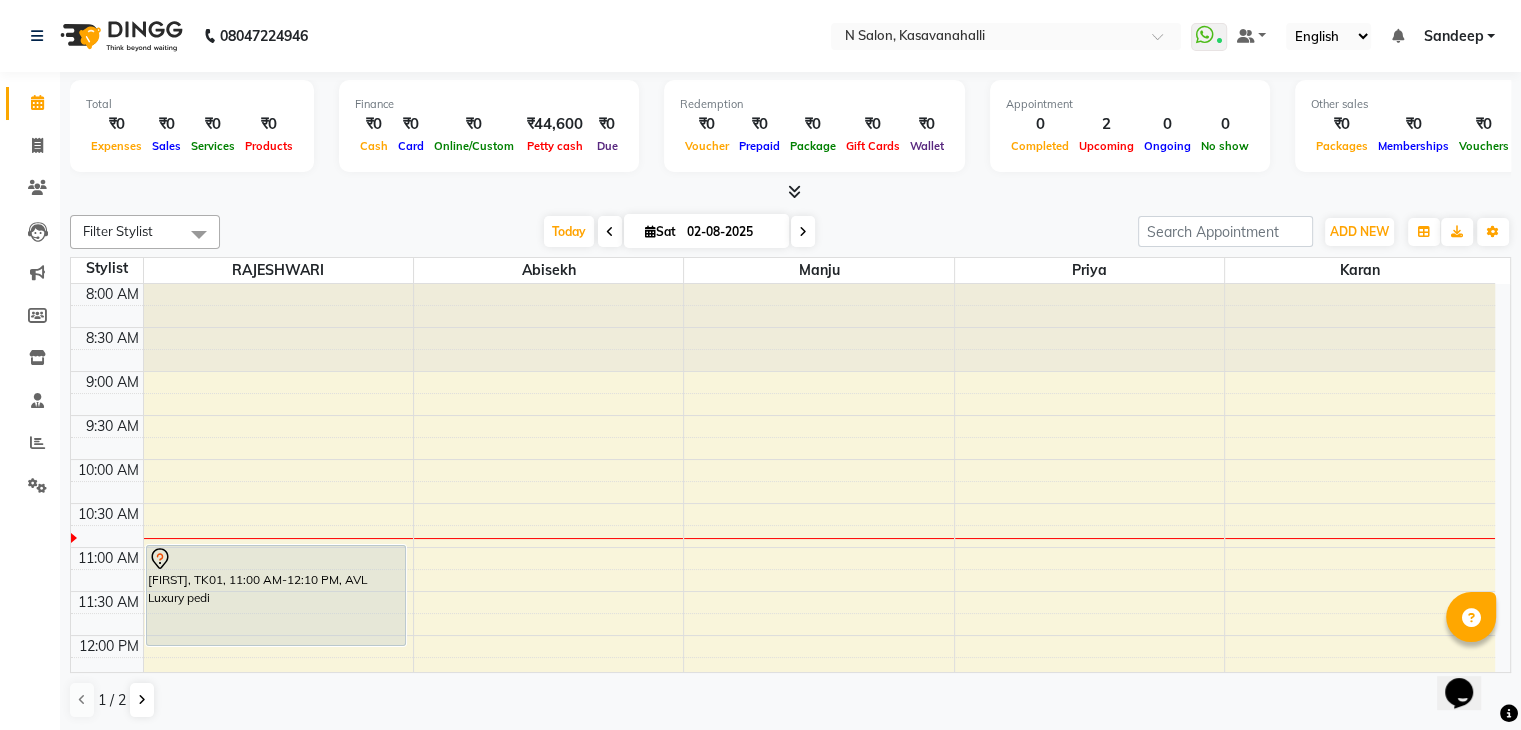 click at bounding box center [794, 191] 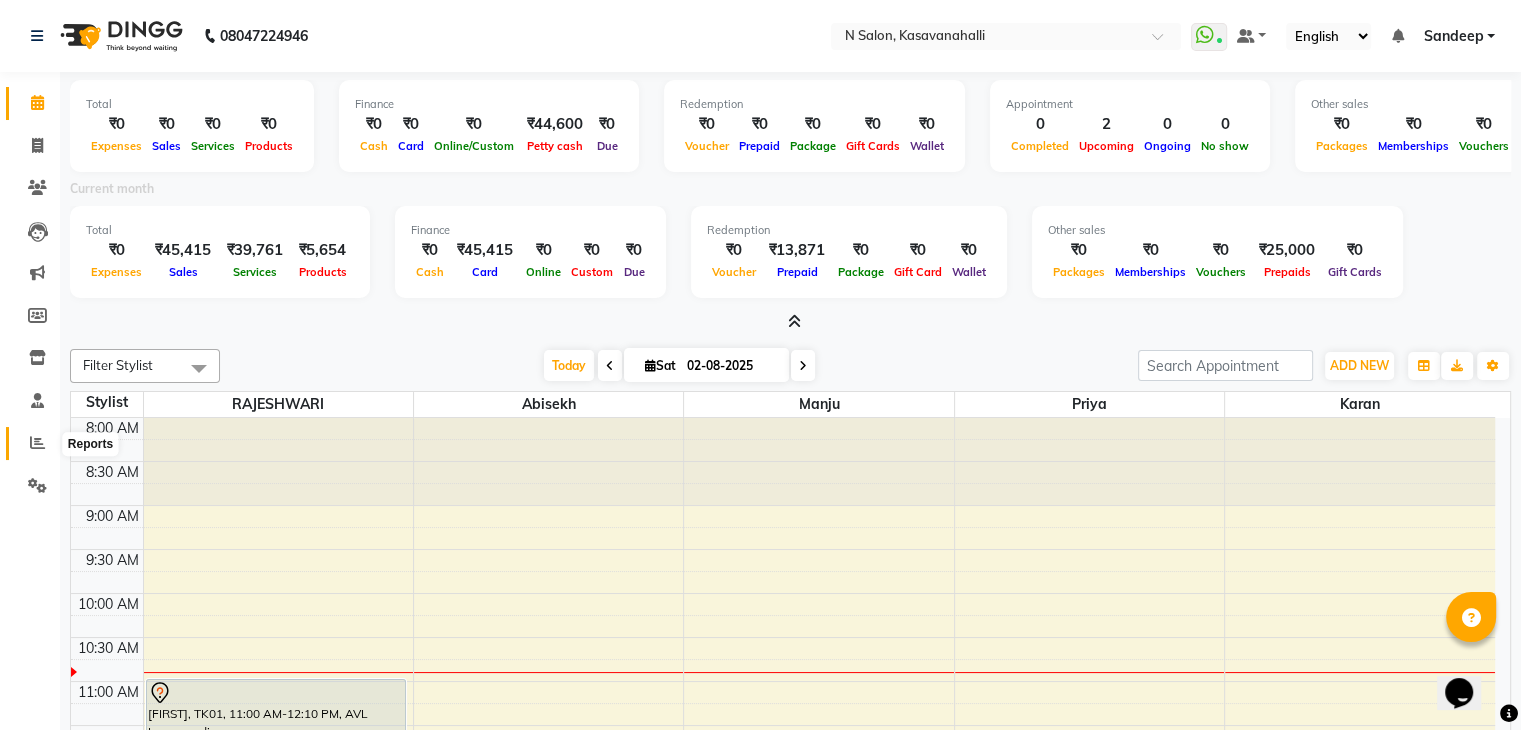 click 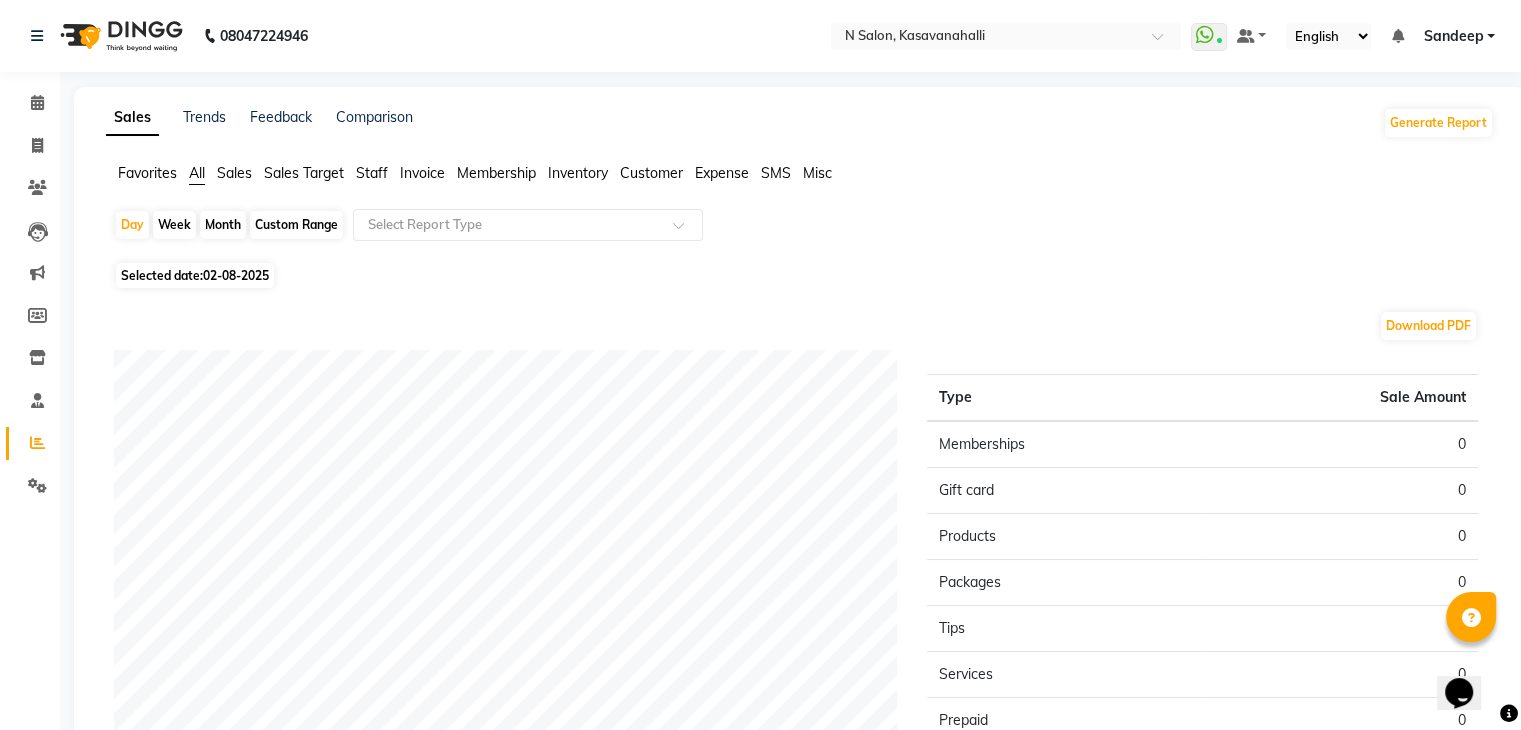 click on "Staff" 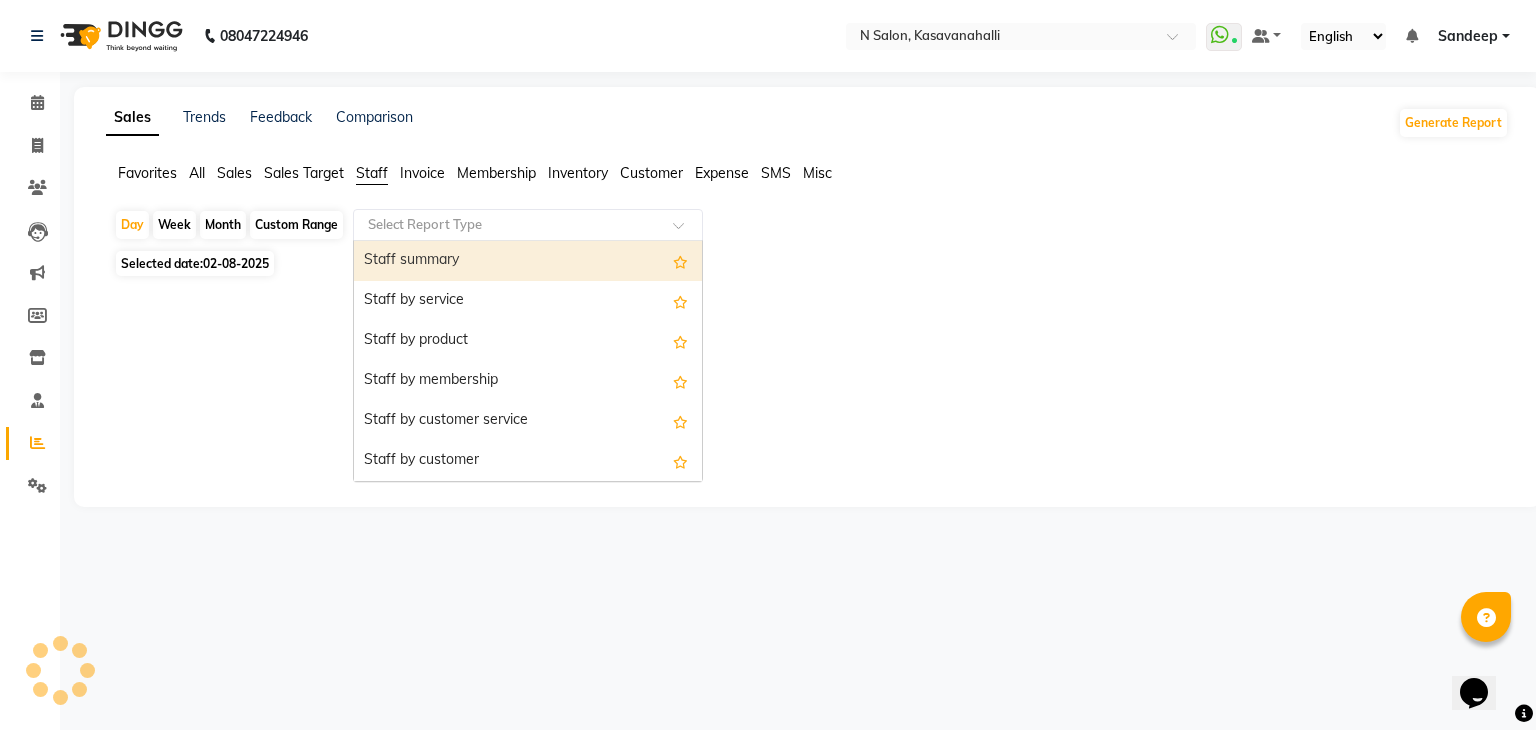 click 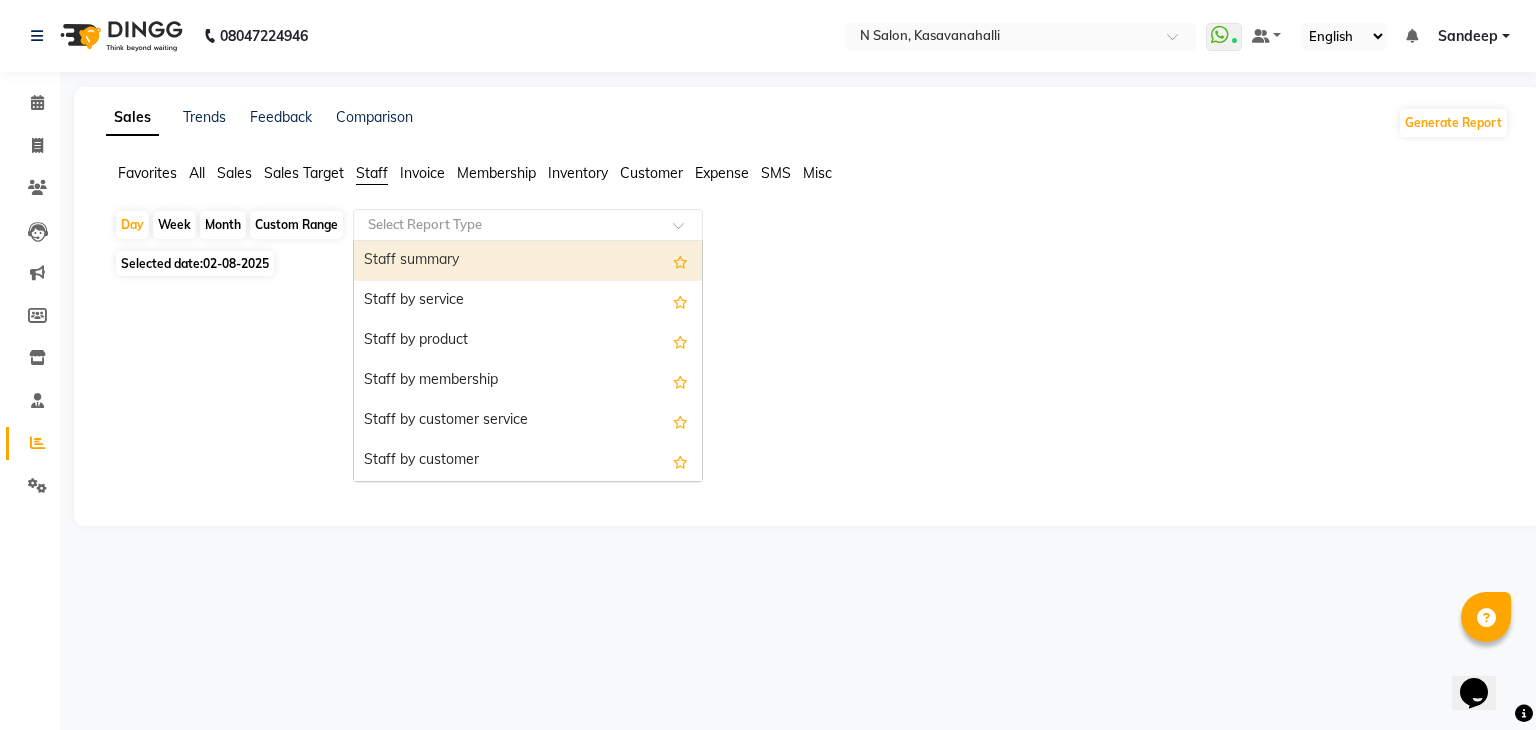 click on "Staff summary" at bounding box center (528, 261) 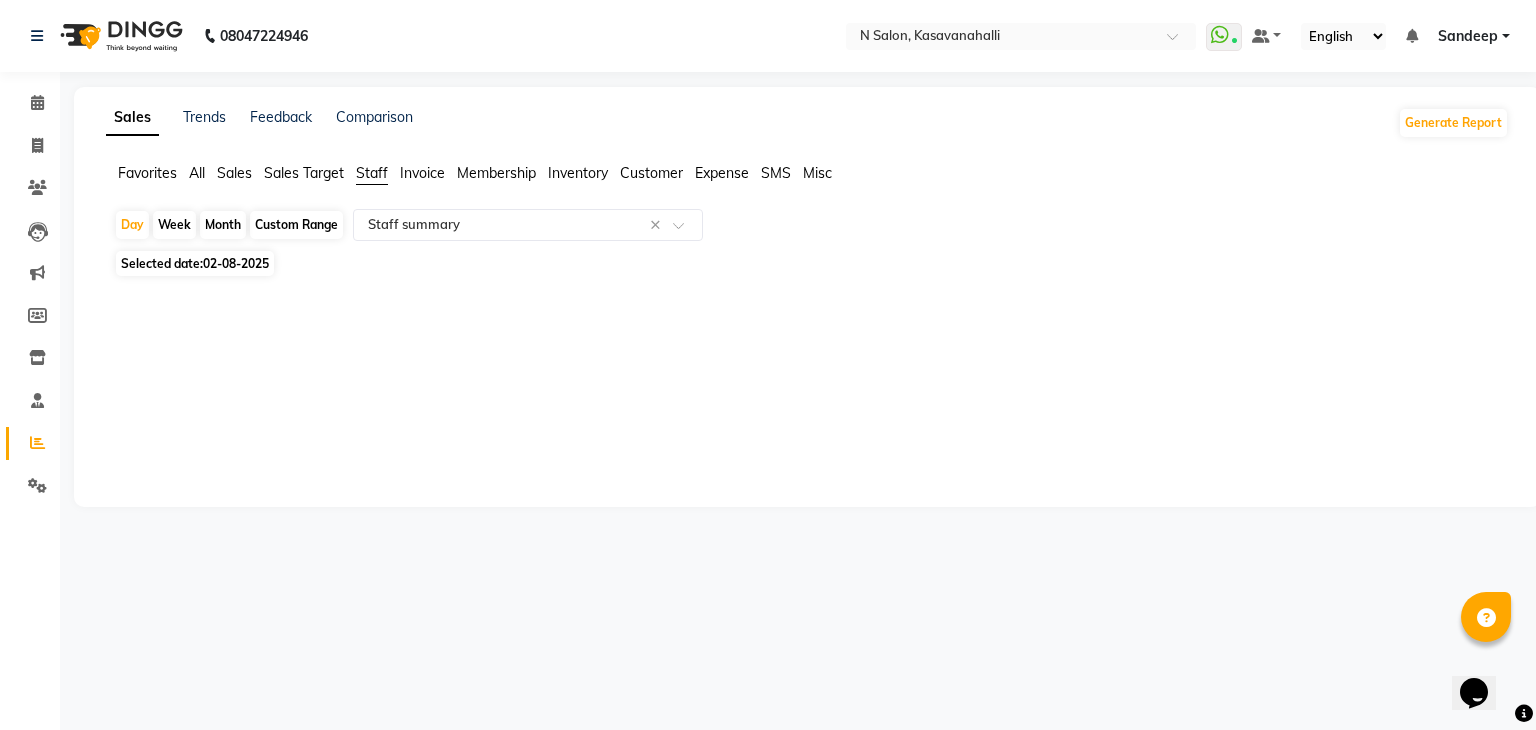 click on "02-08-2025" 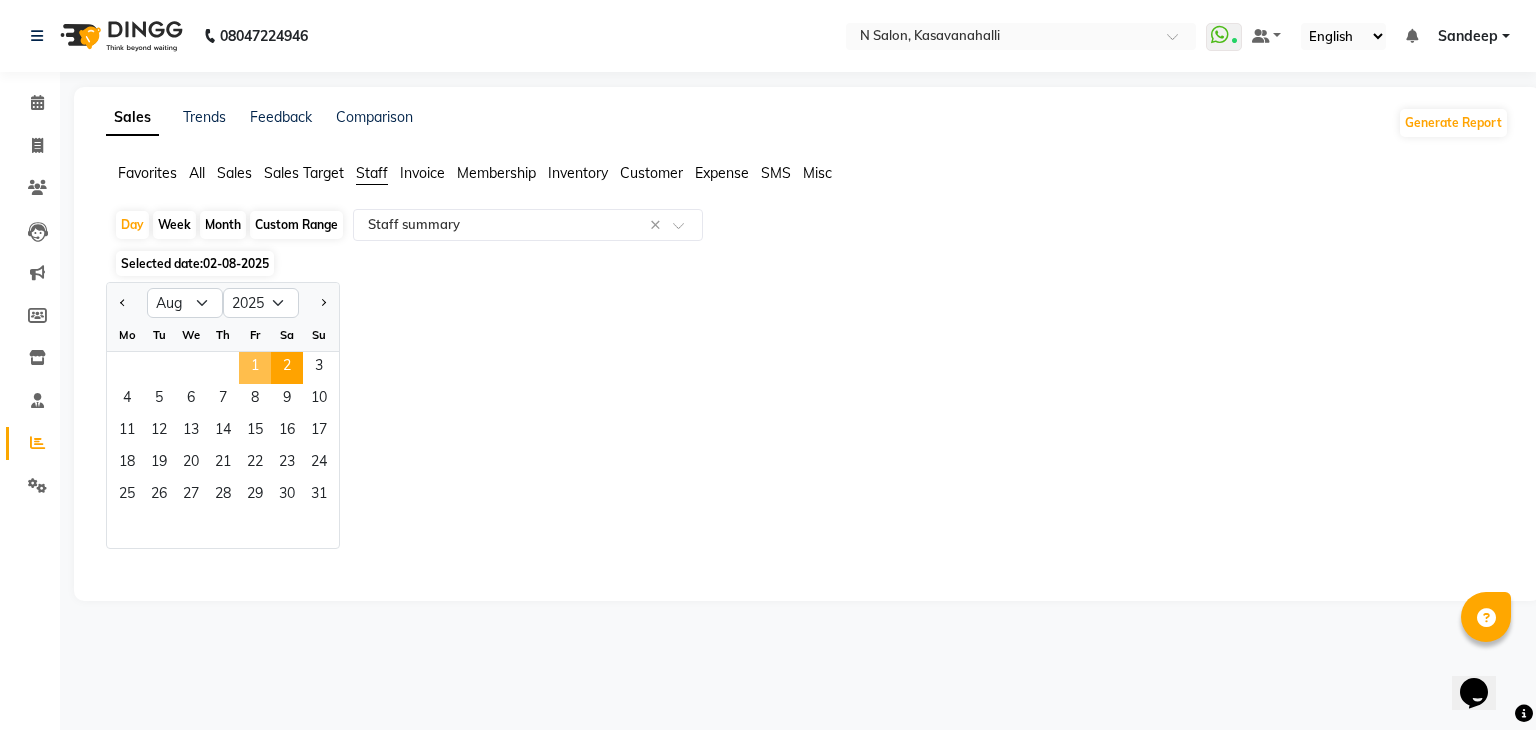 click on "1" 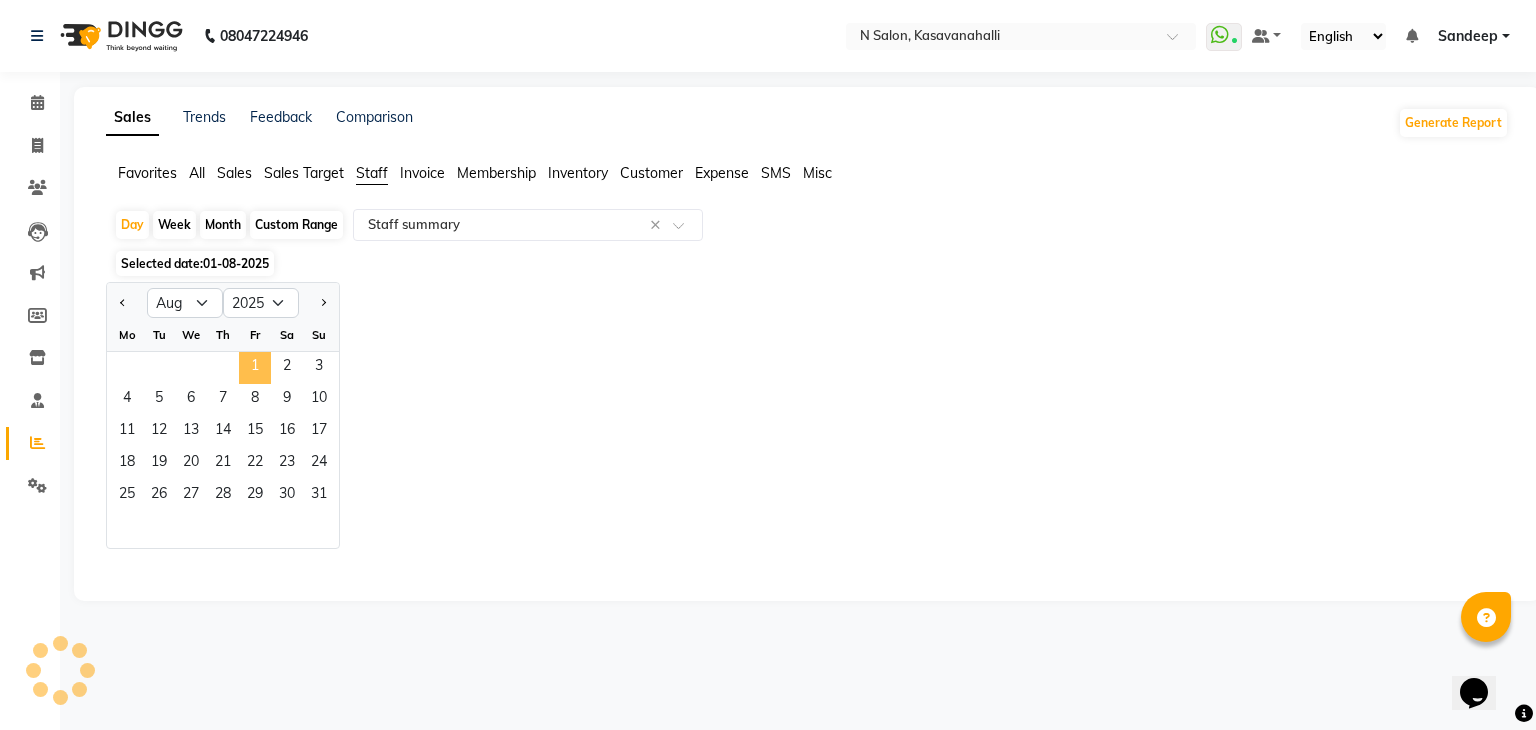 select on "full_report" 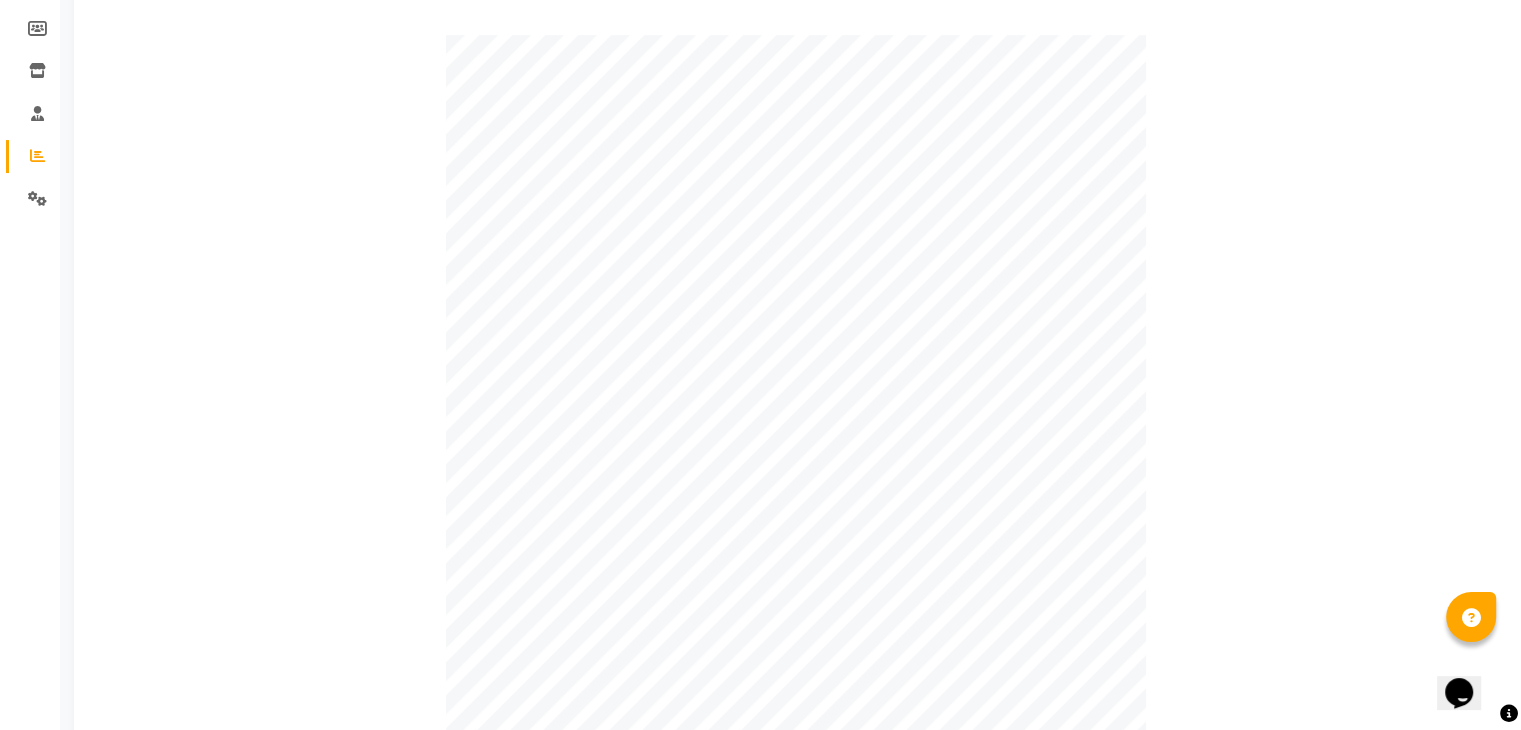 scroll, scrollTop: 93, scrollLeft: 0, axis: vertical 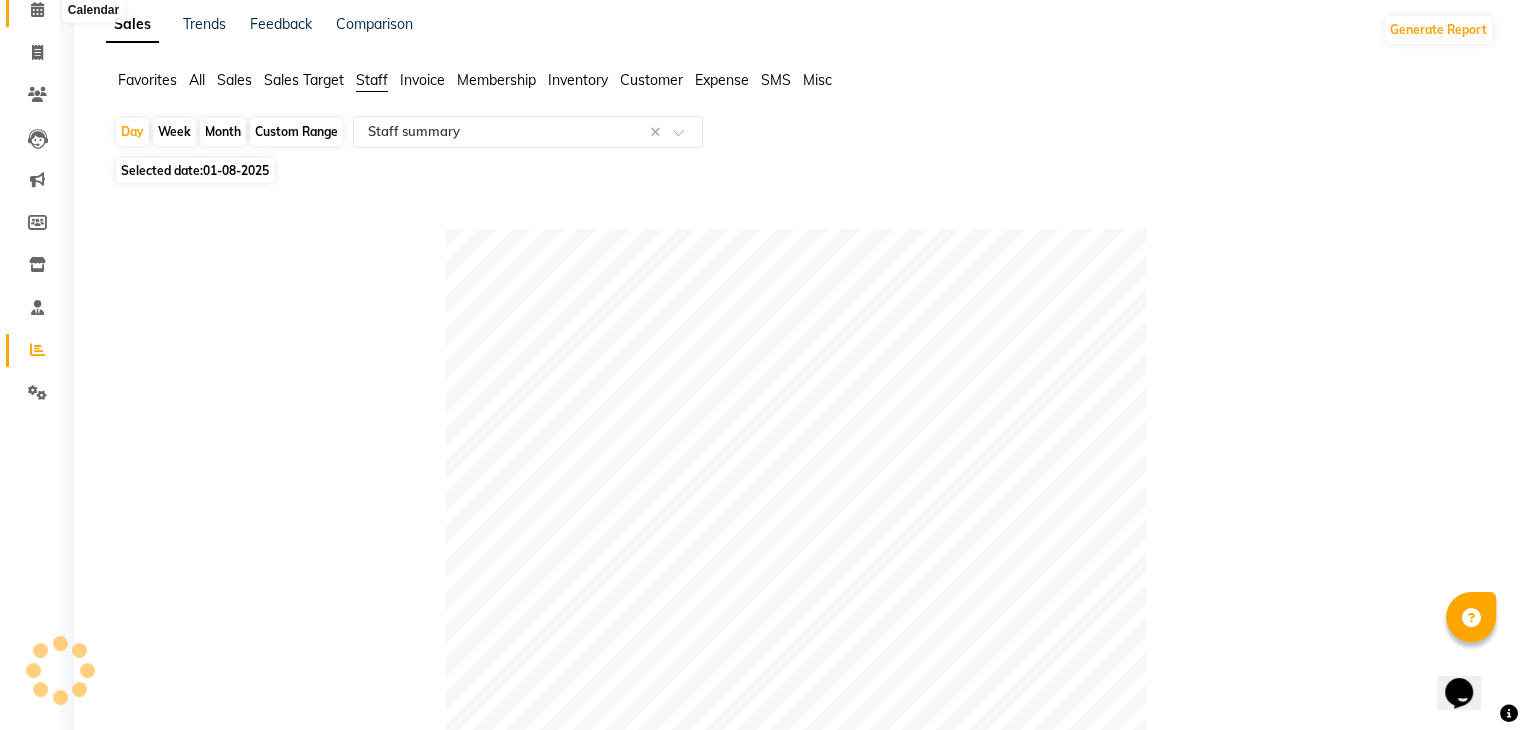 click 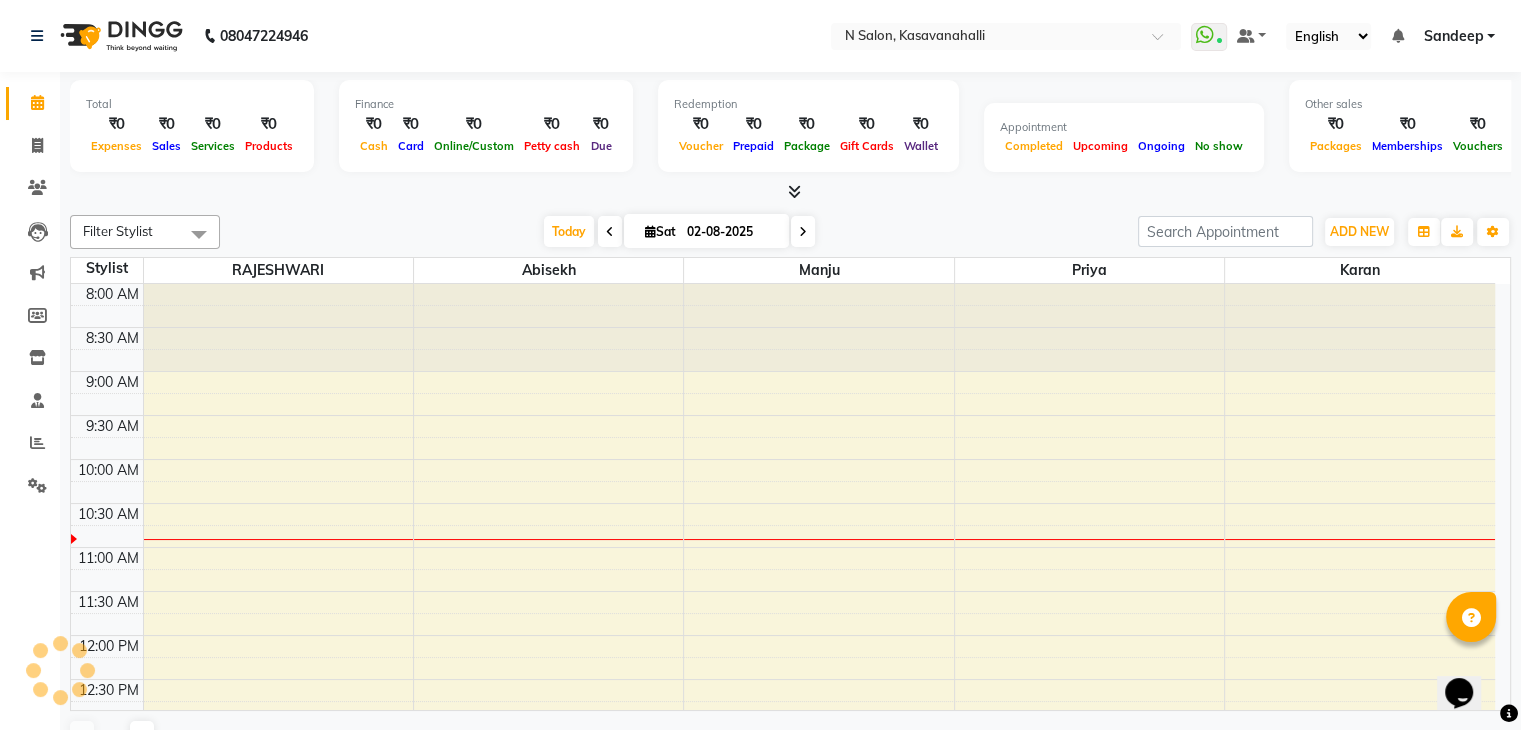 scroll, scrollTop: 175, scrollLeft: 0, axis: vertical 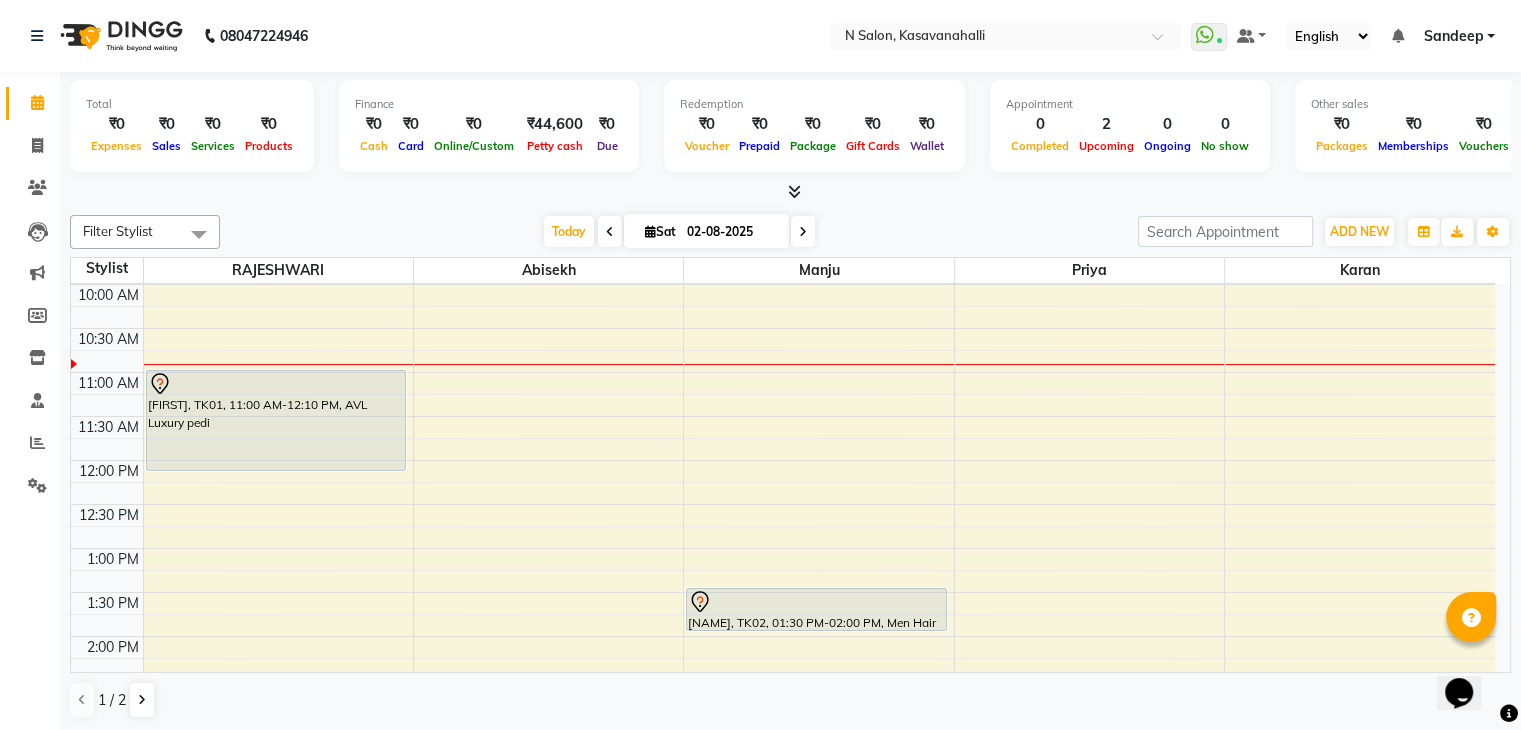 click at bounding box center [794, 191] 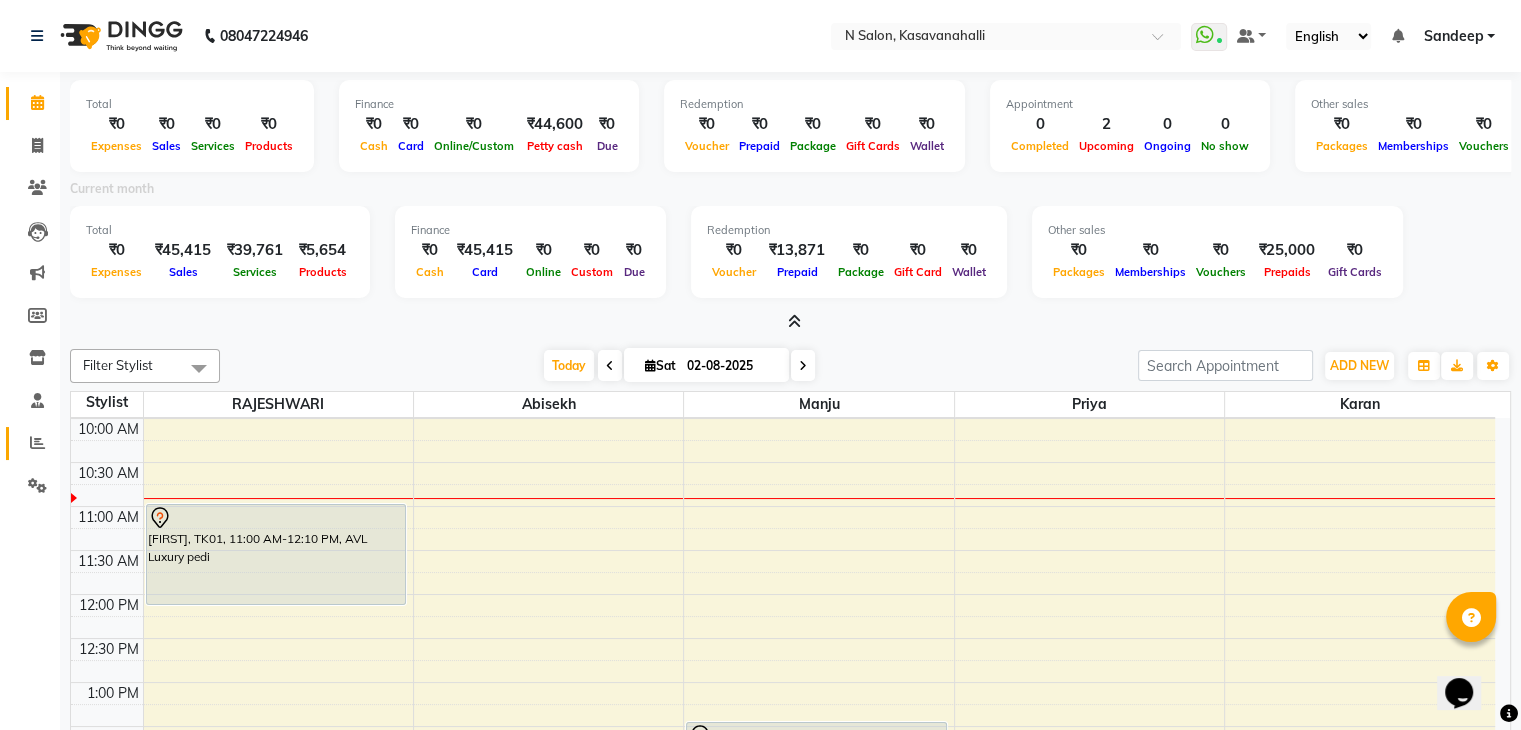 click 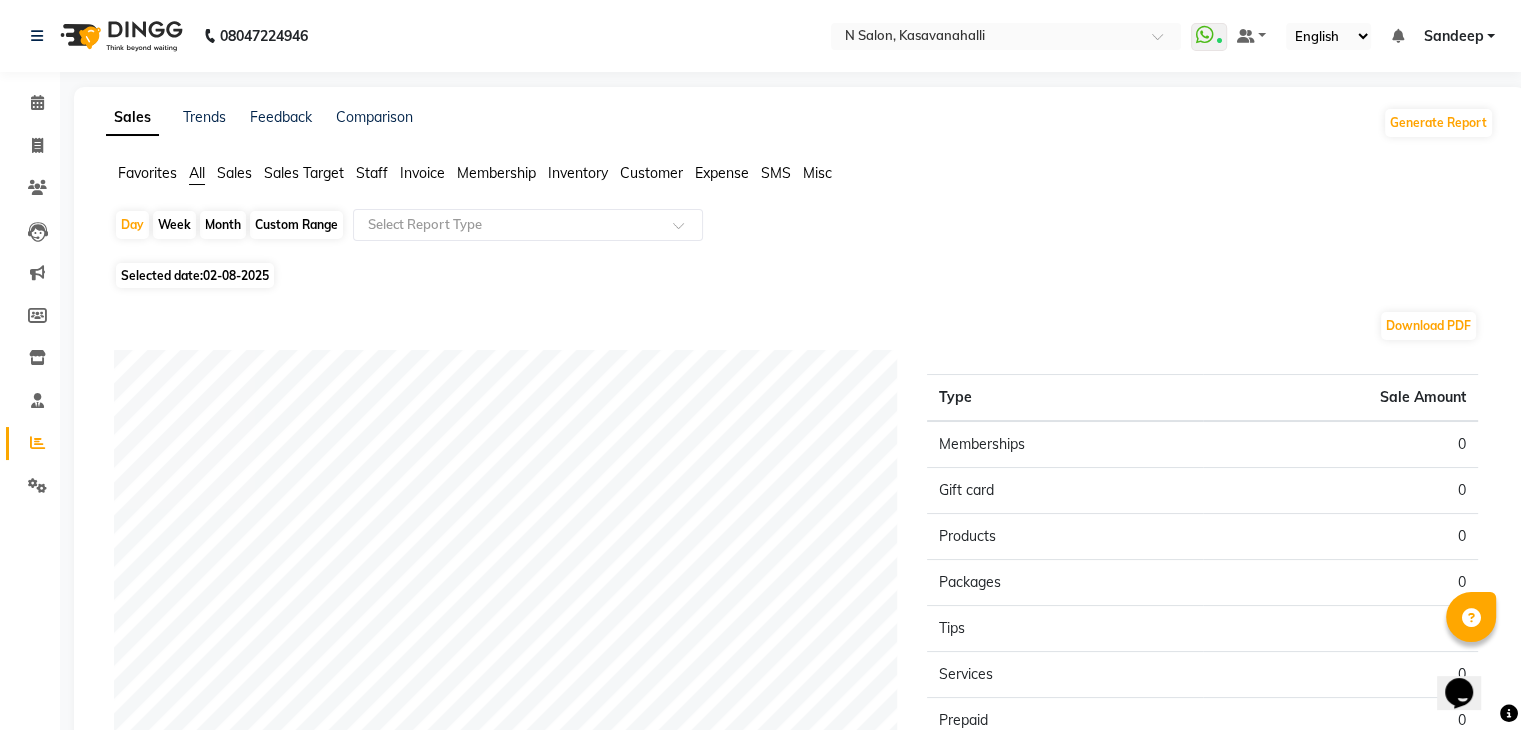 click on "Staff" 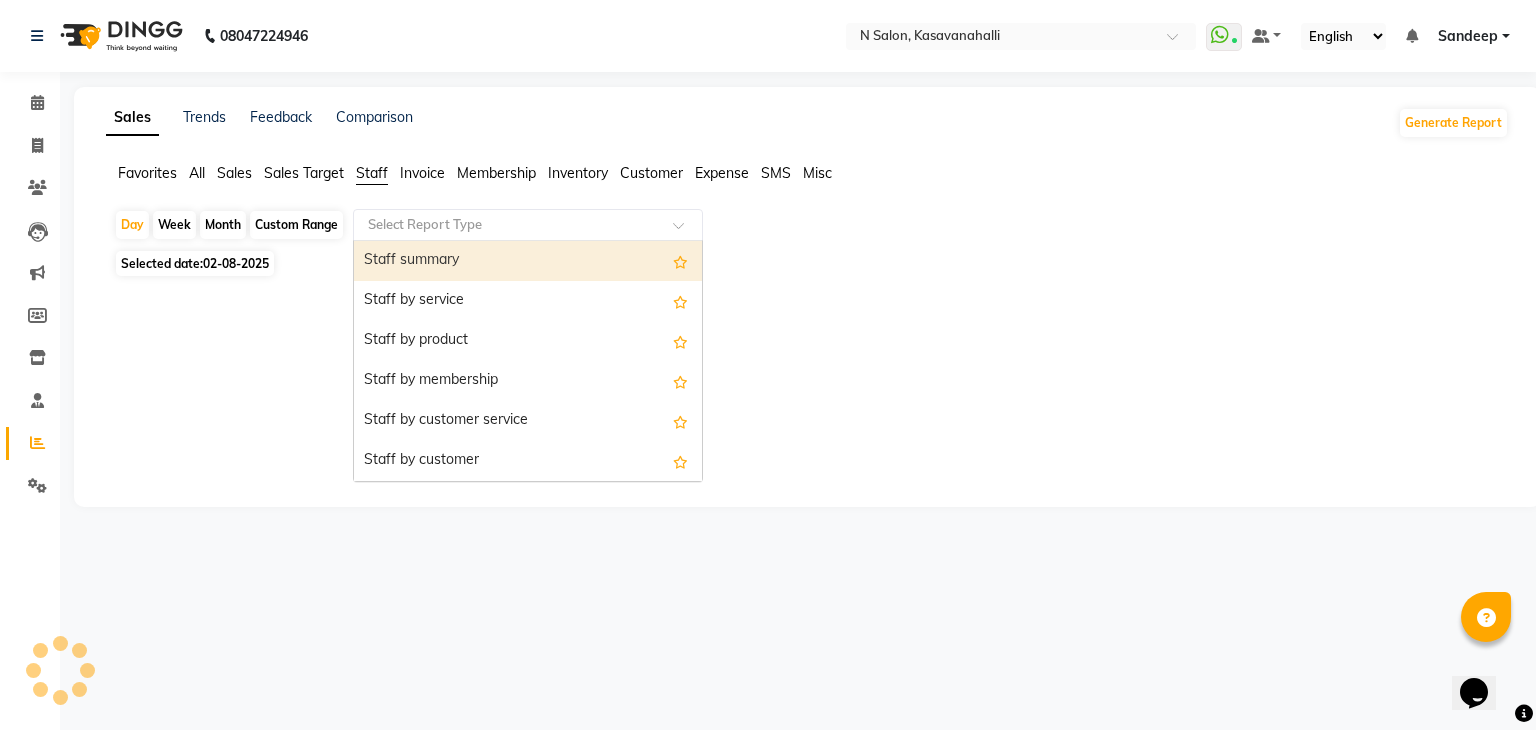 click on "Select Report Type" 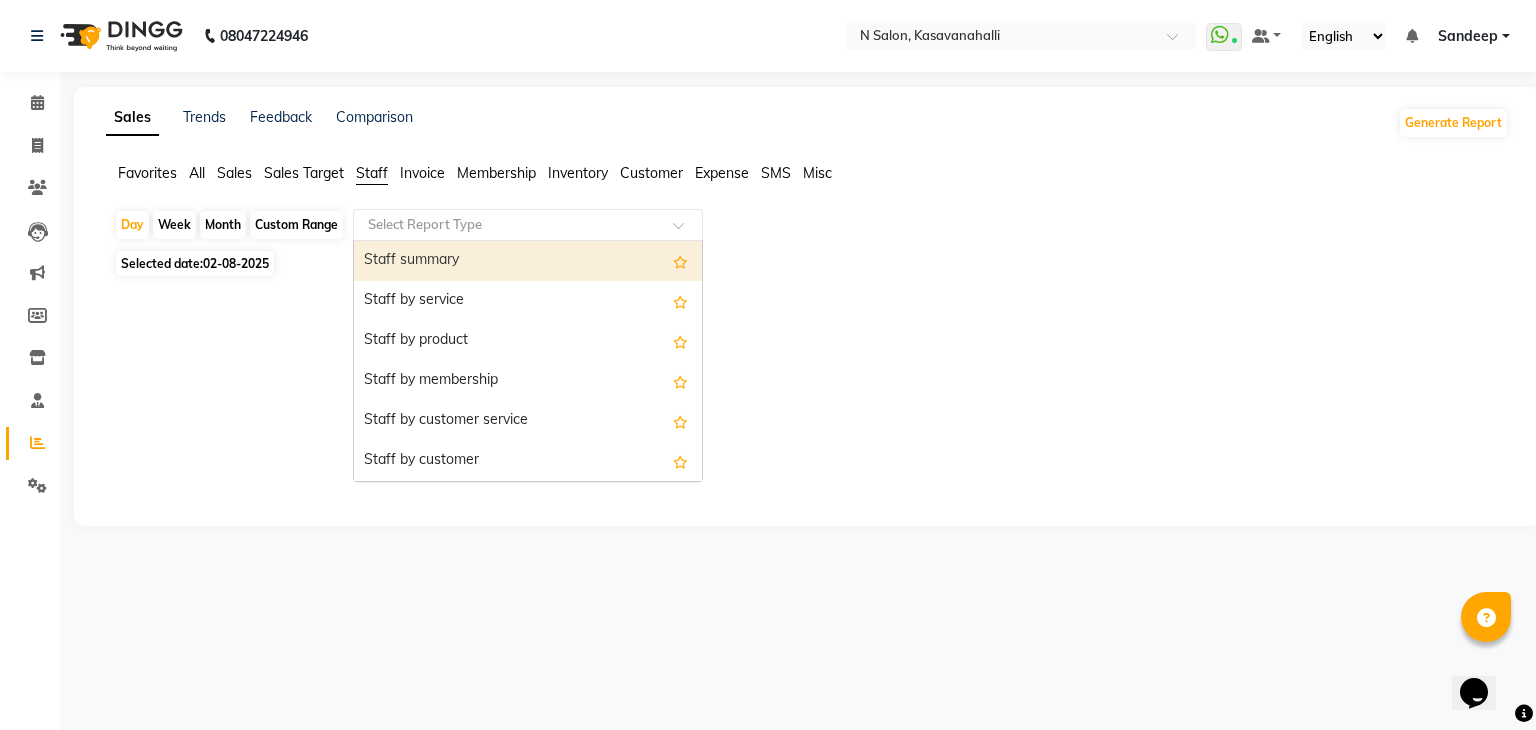click on "Staff summary" at bounding box center [528, 261] 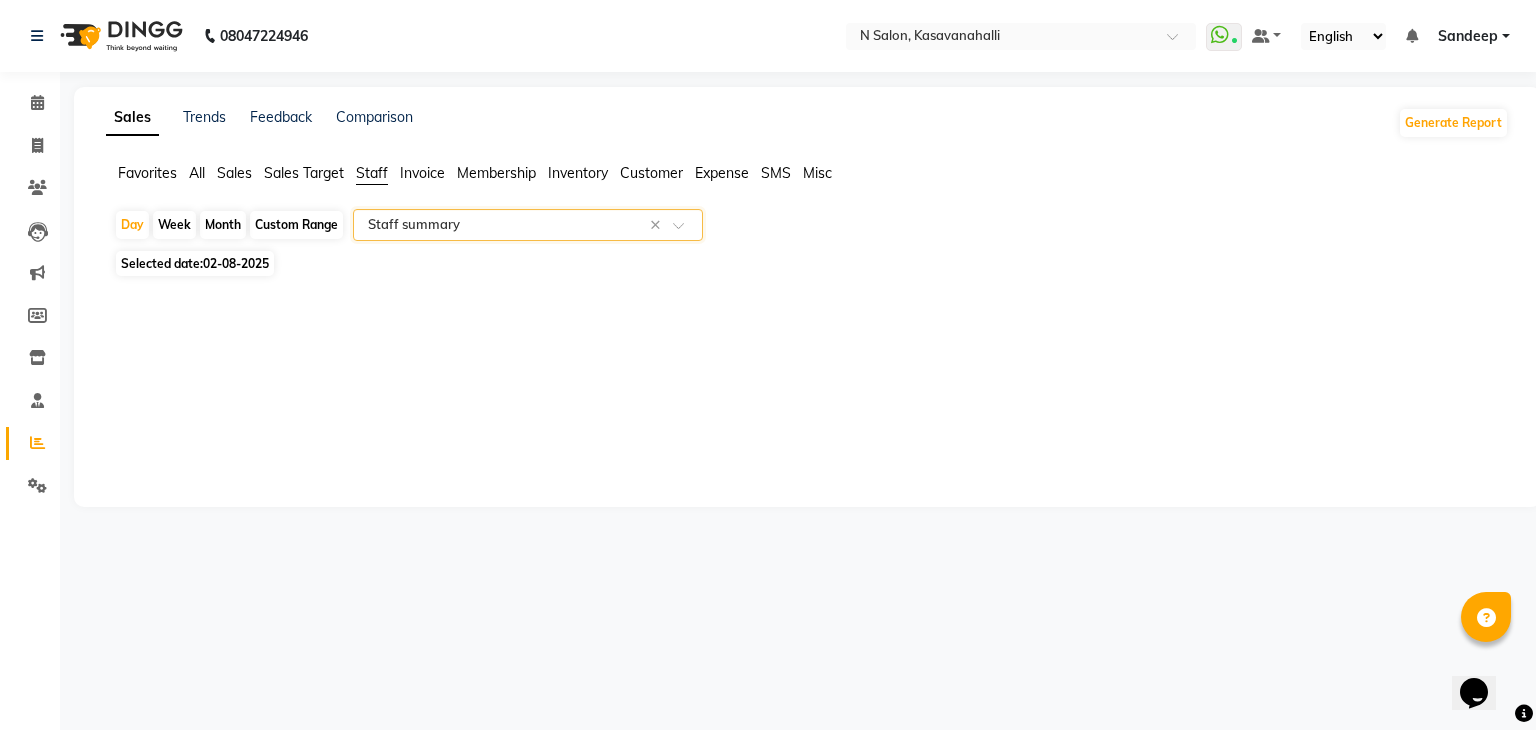 click on "02-08-2025" 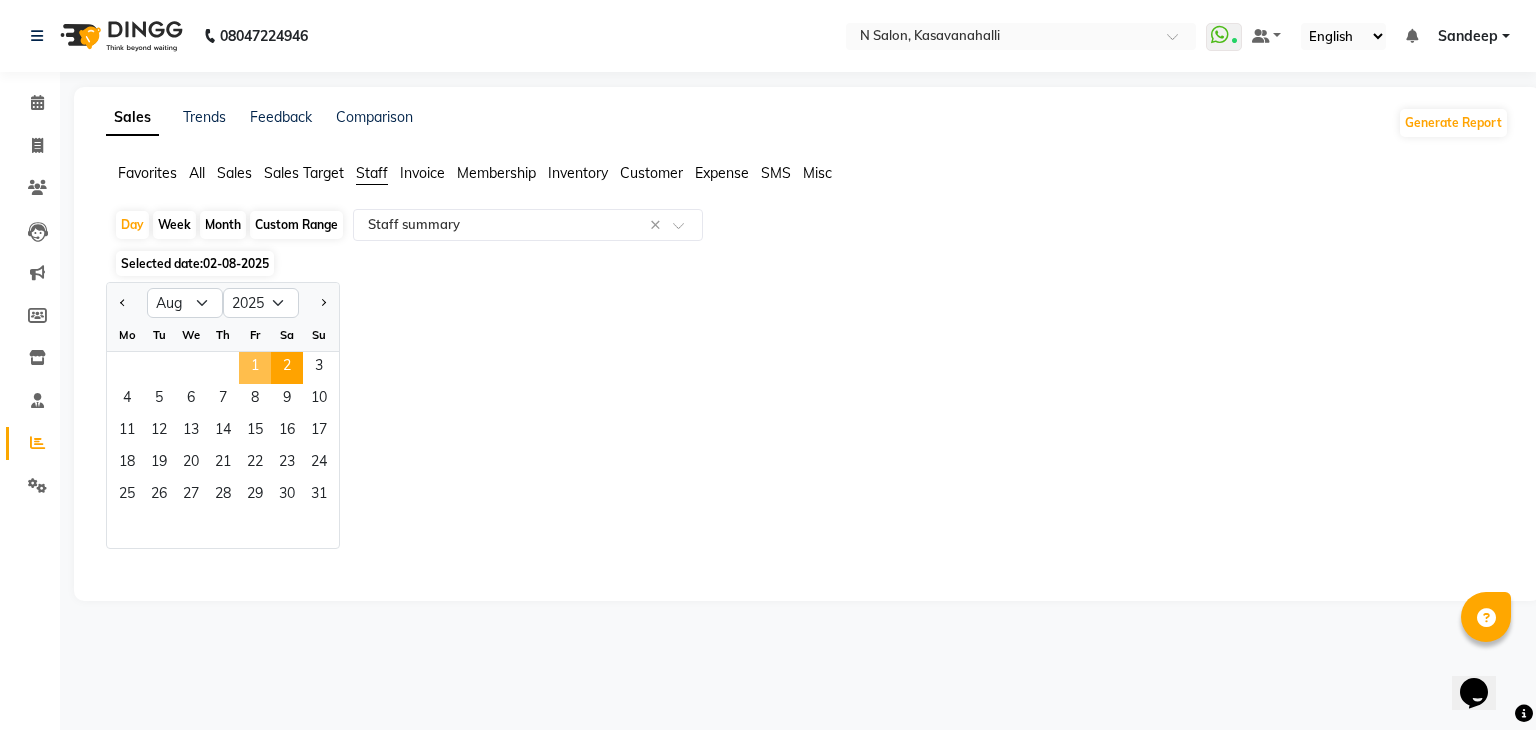 click on "1" 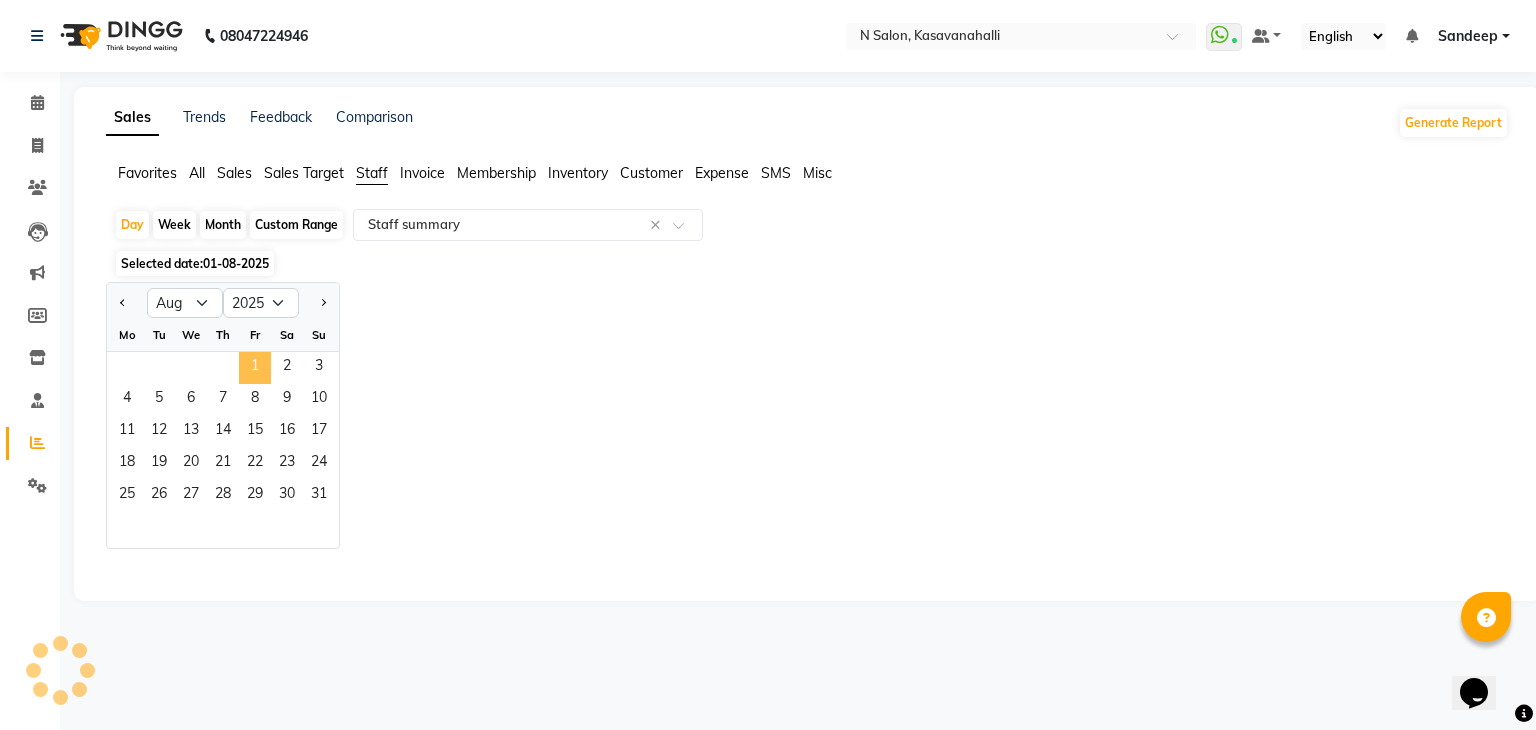 select on "full_report" 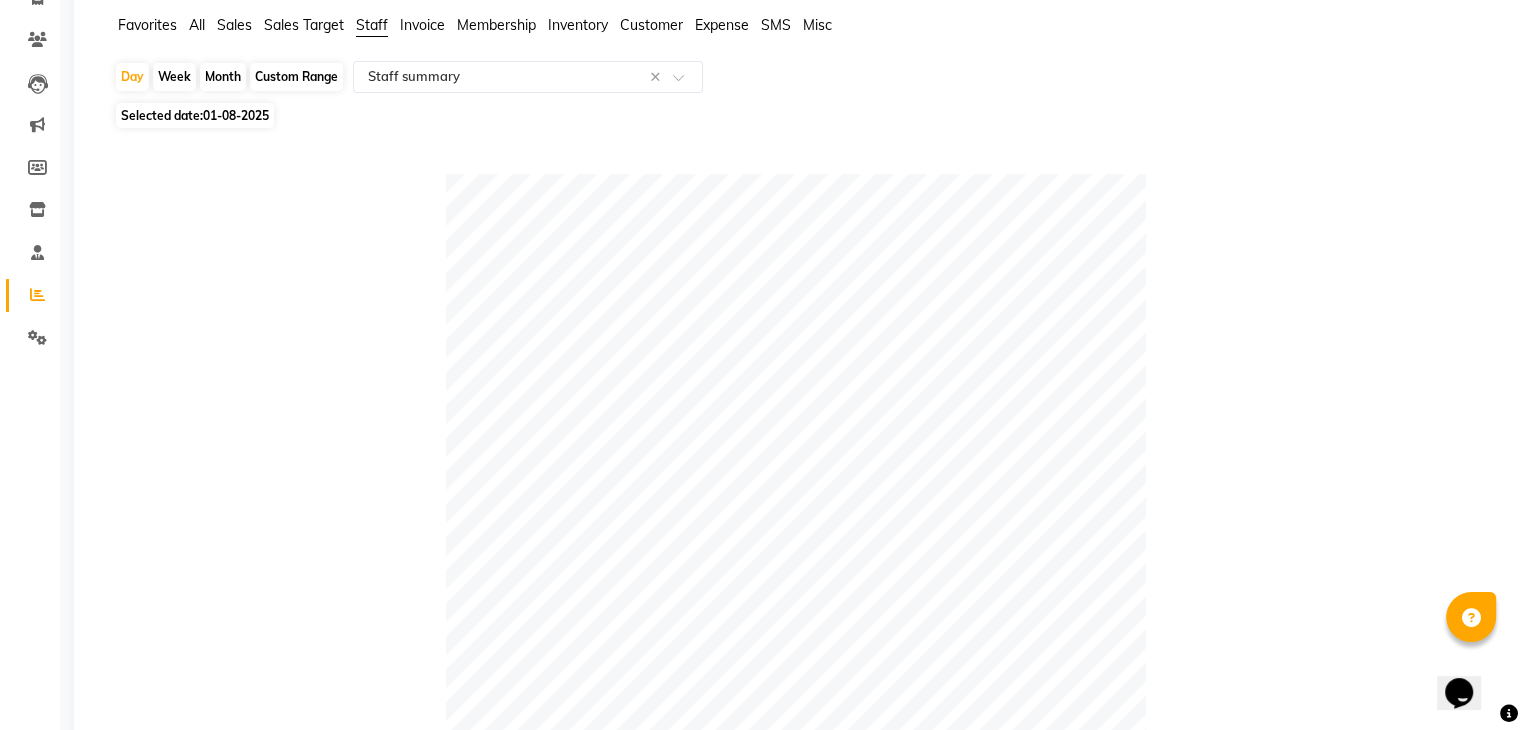 scroll, scrollTop: 0, scrollLeft: 0, axis: both 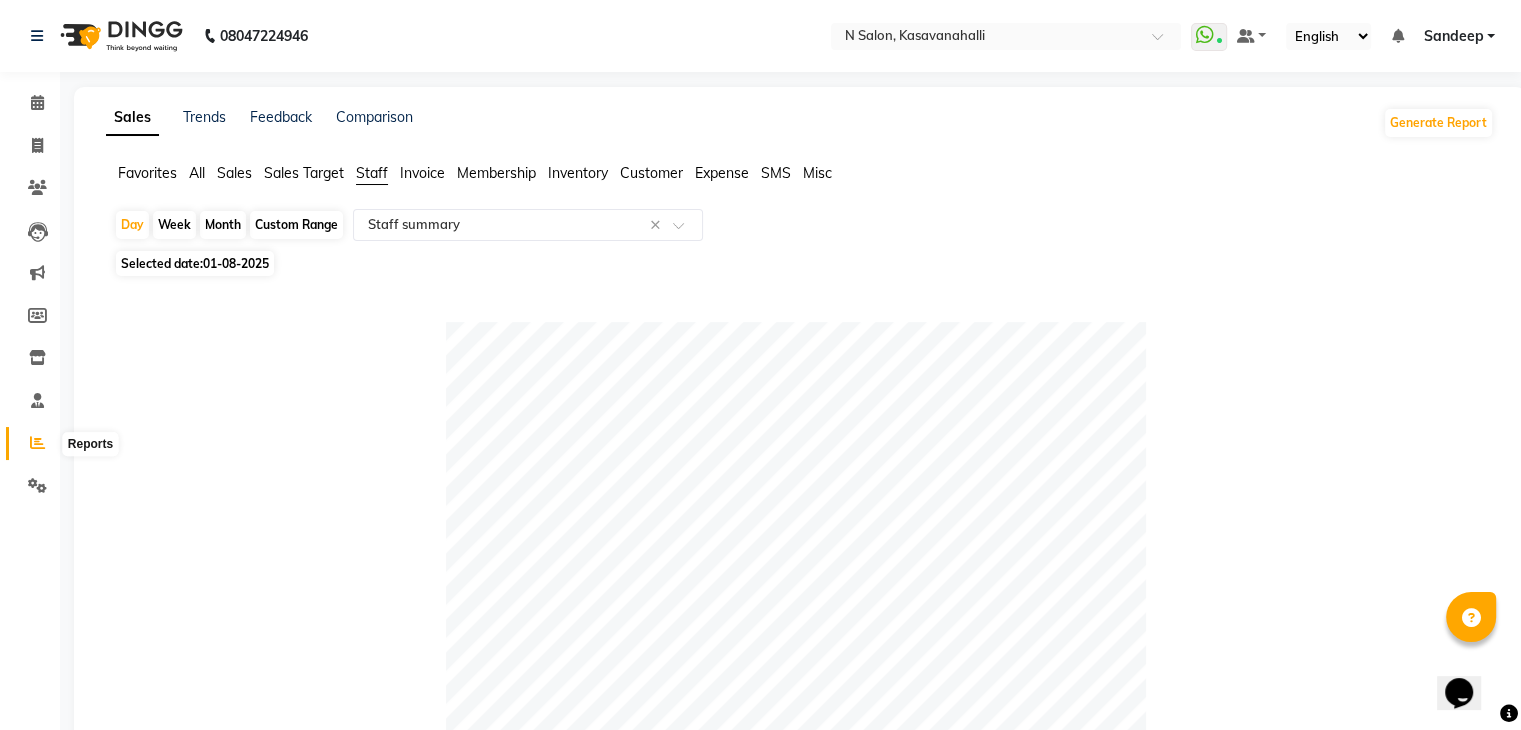 click 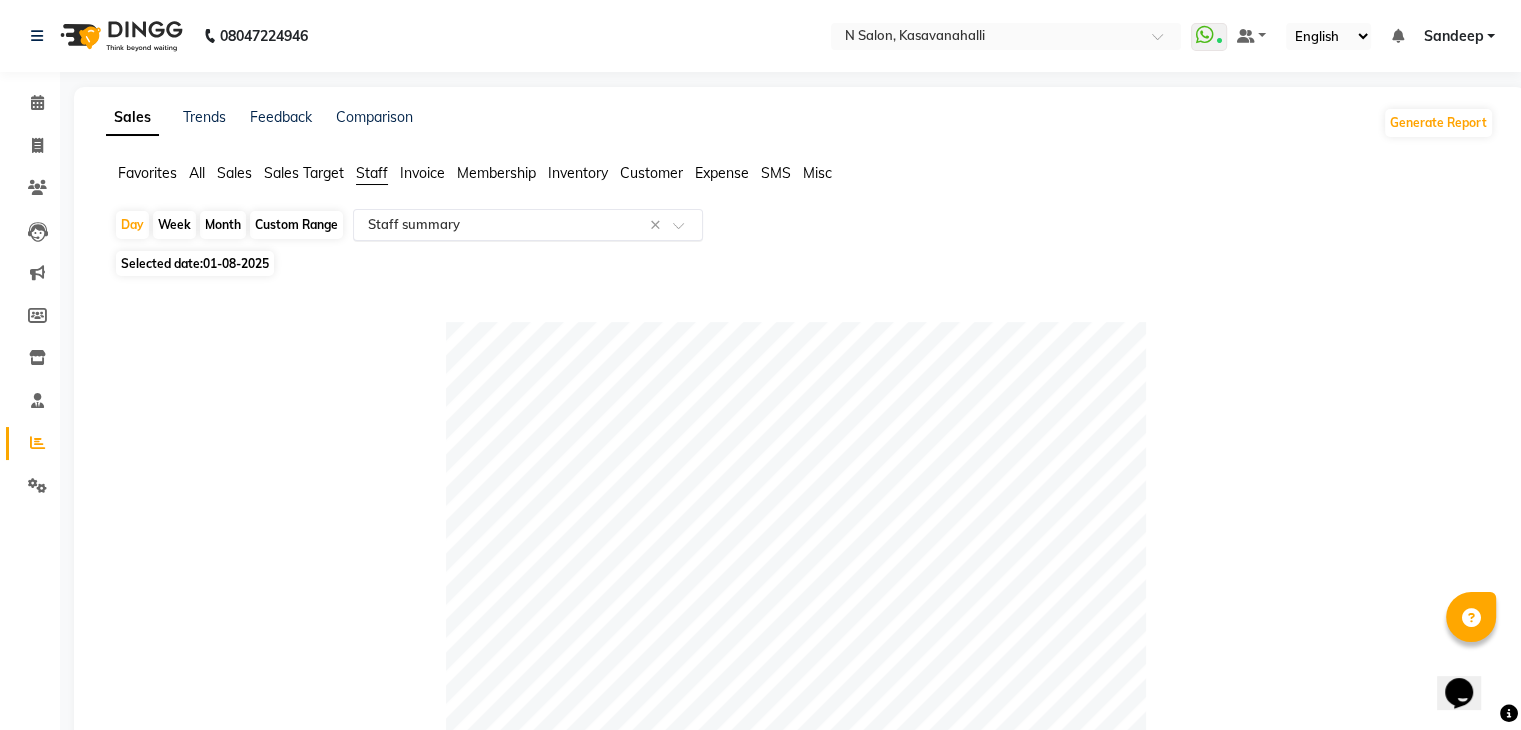 click 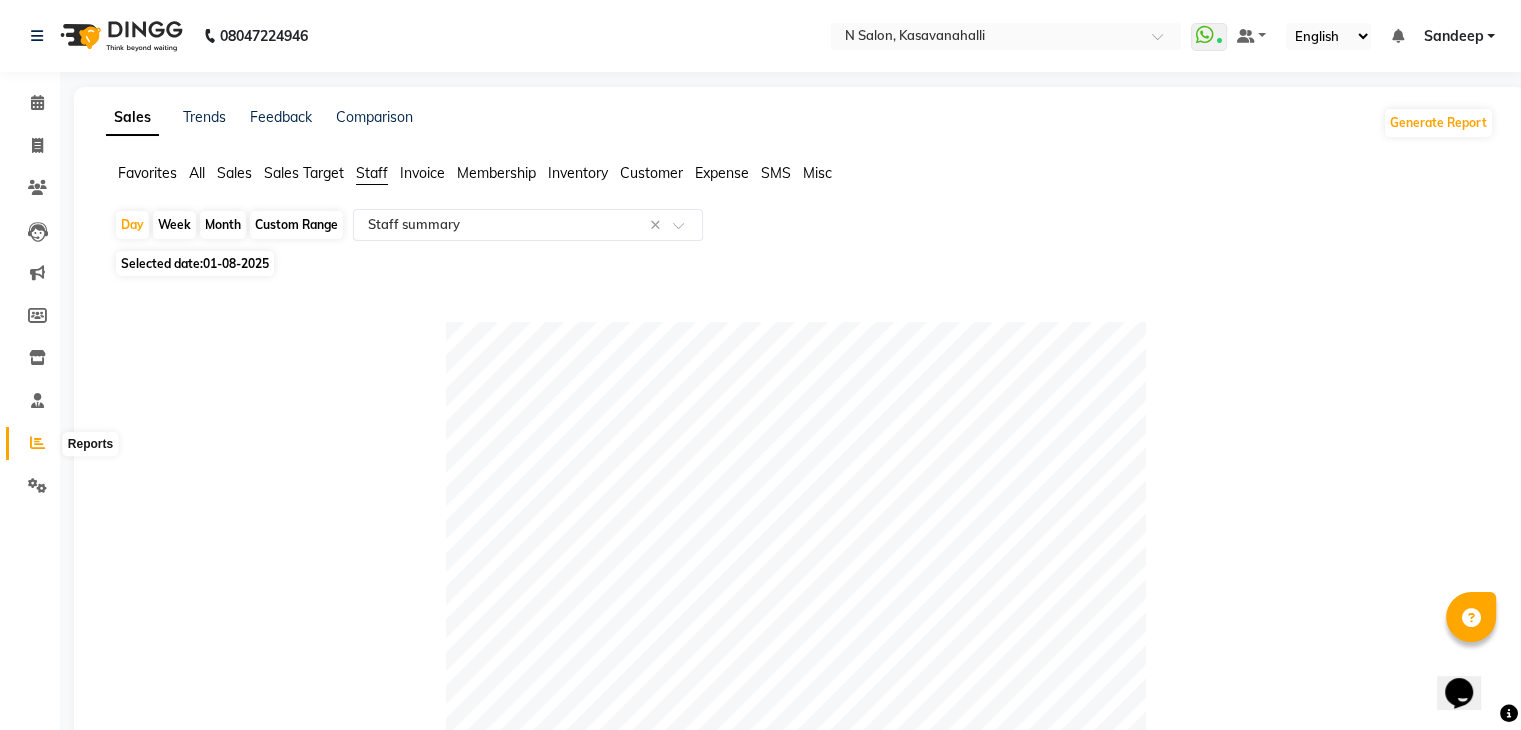 click 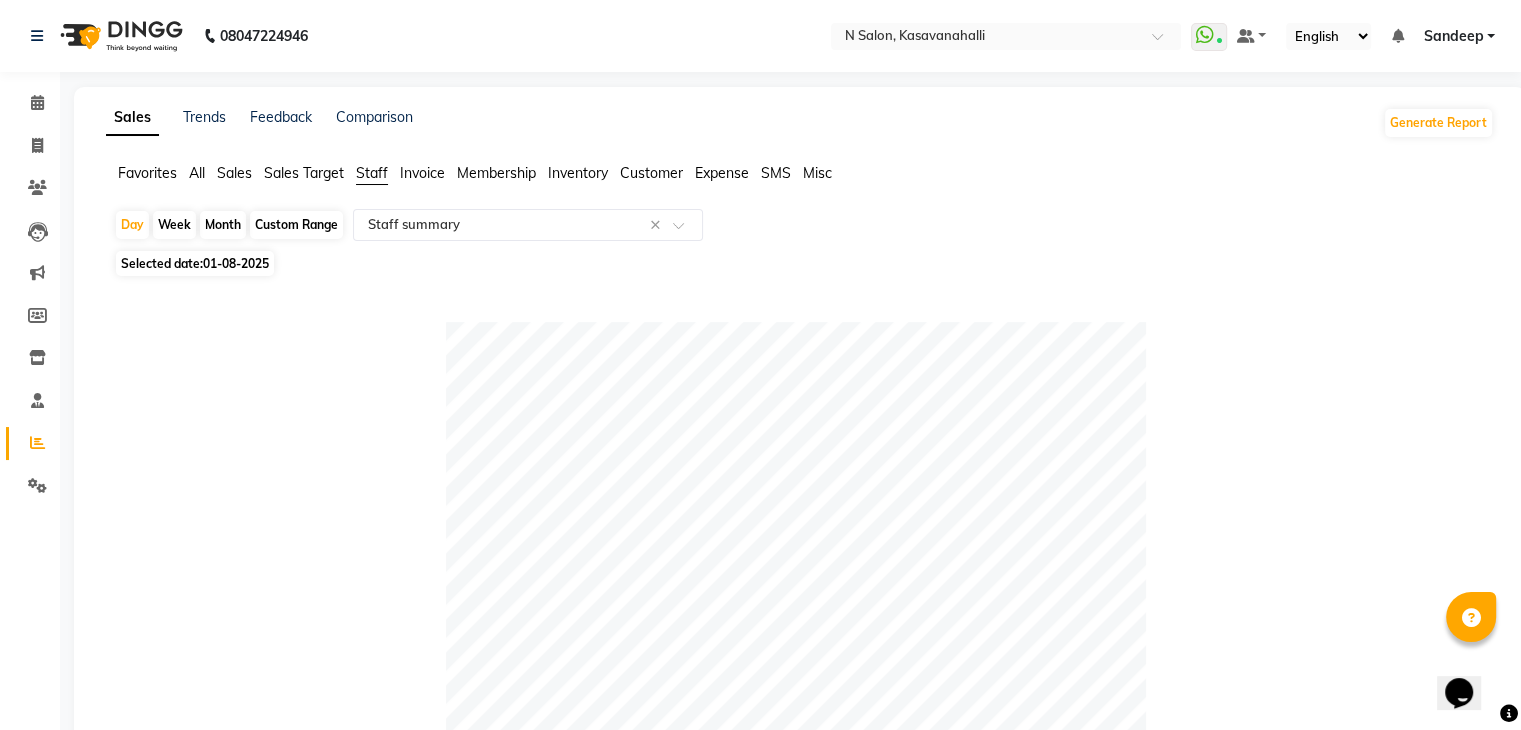 click 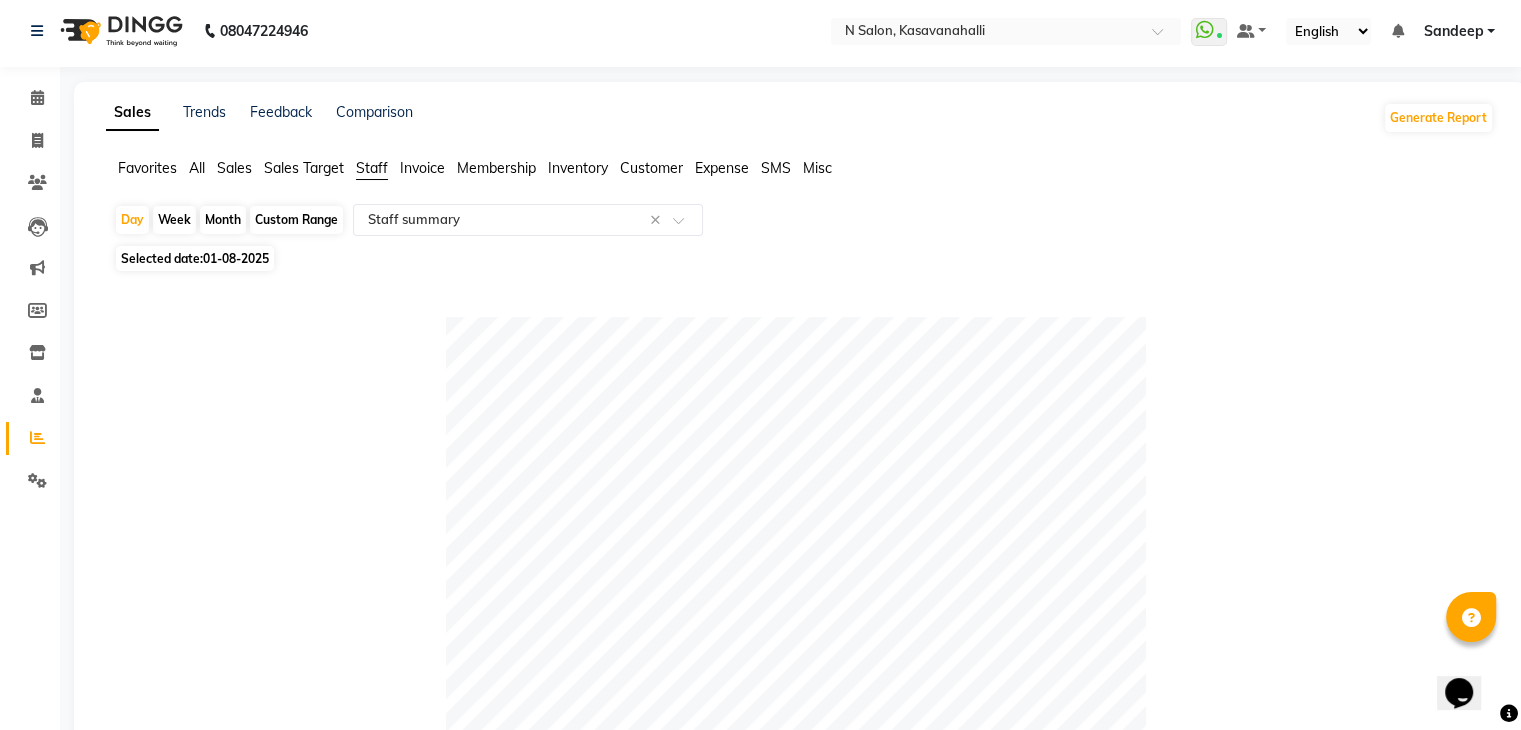 scroll, scrollTop: 0, scrollLeft: 0, axis: both 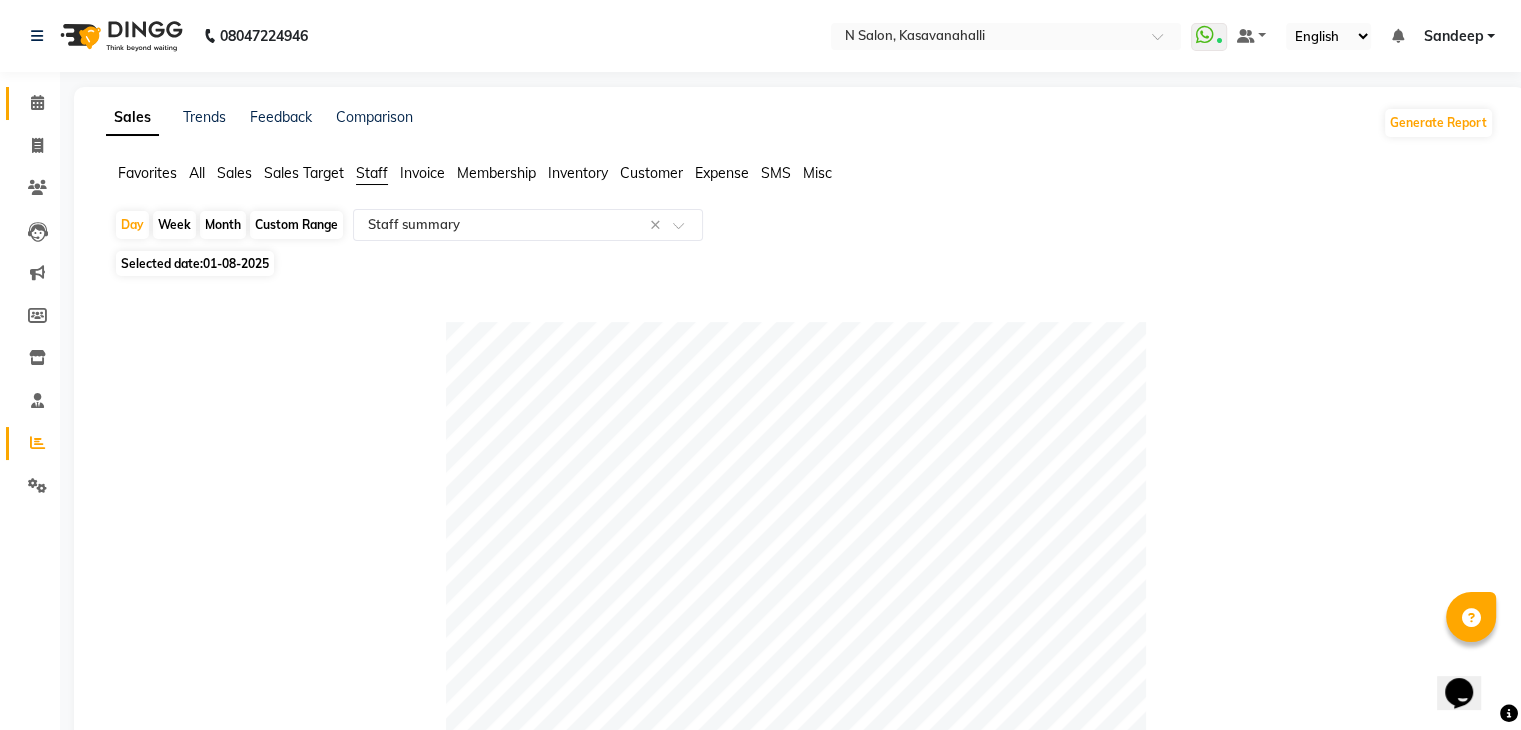 click on "Calendar" 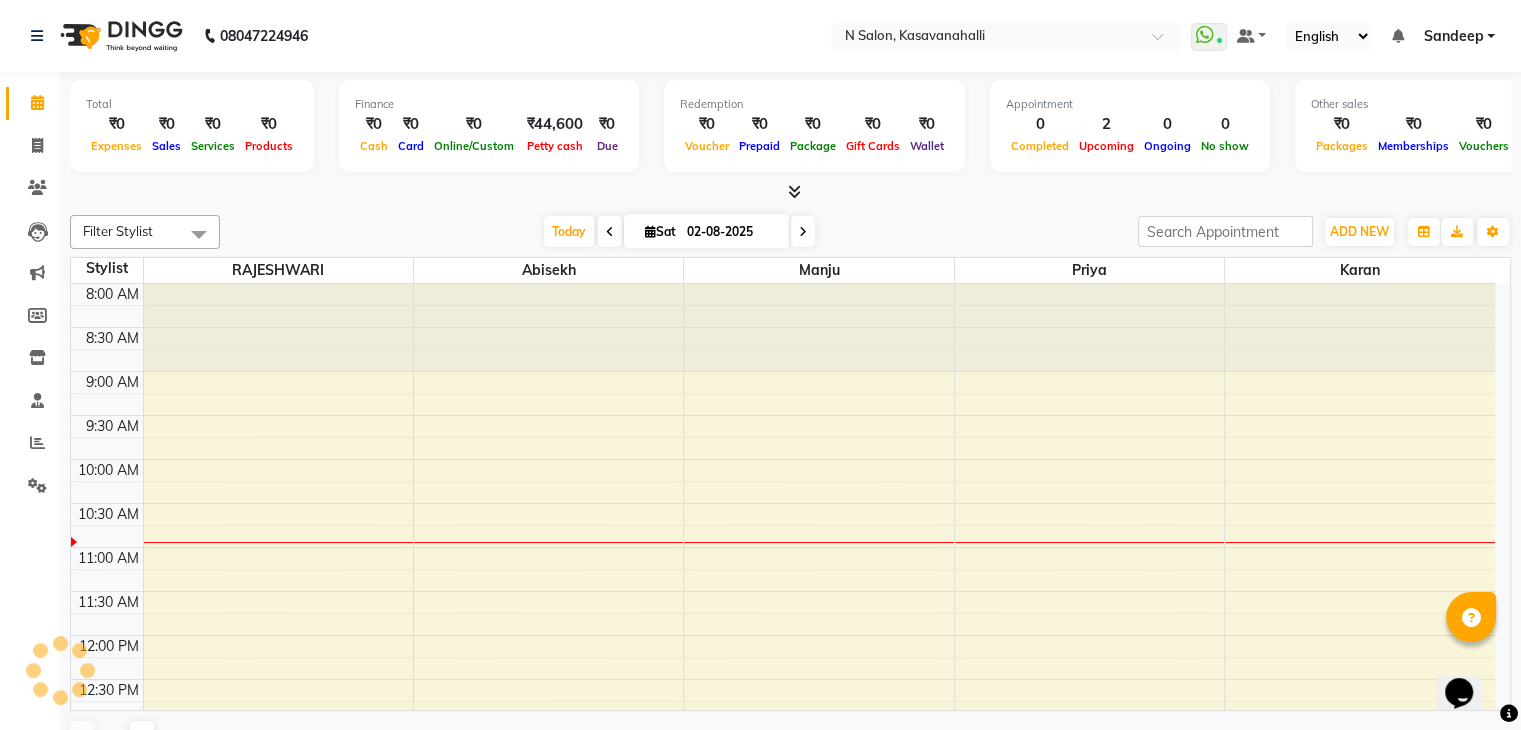 scroll, scrollTop: 175, scrollLeft: 0, axis: vertical 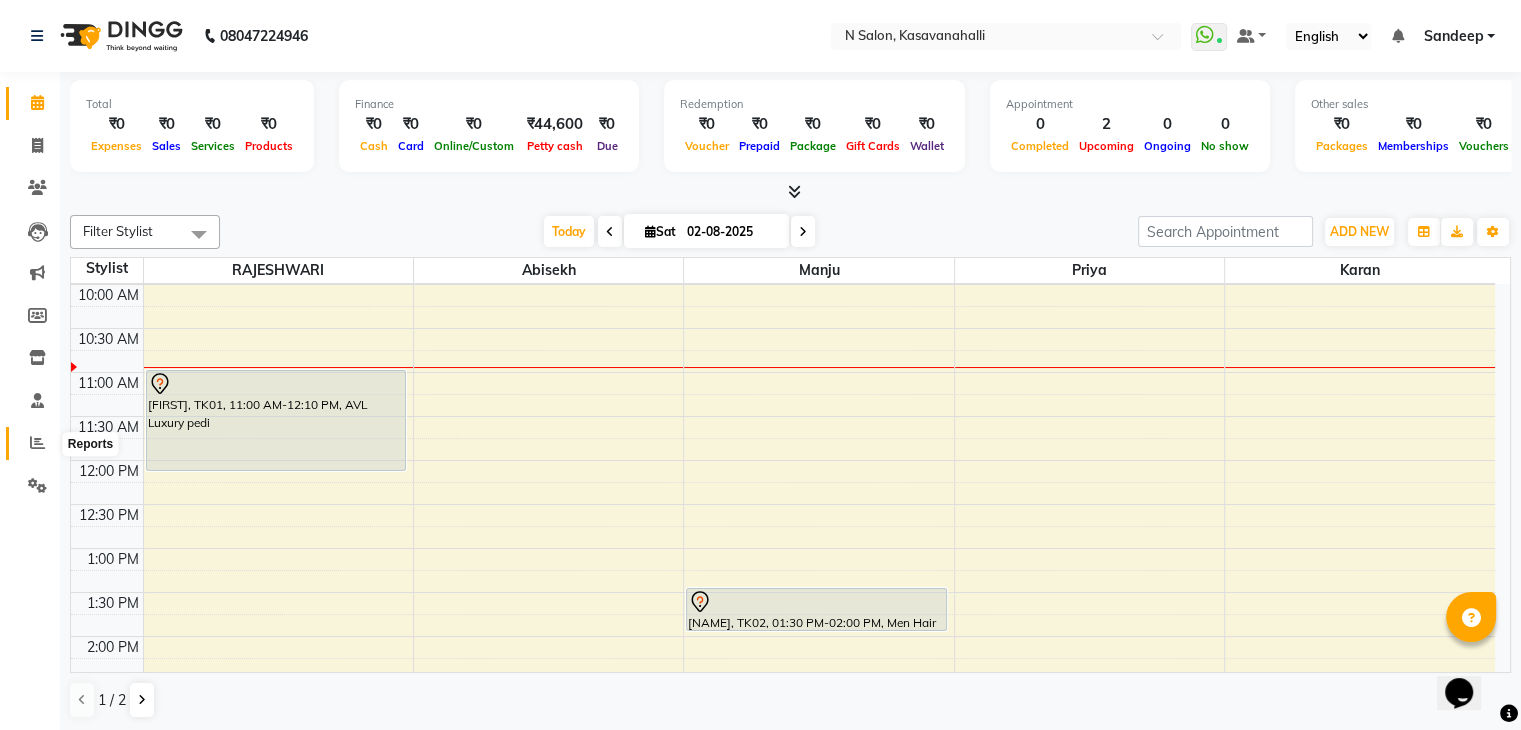 click 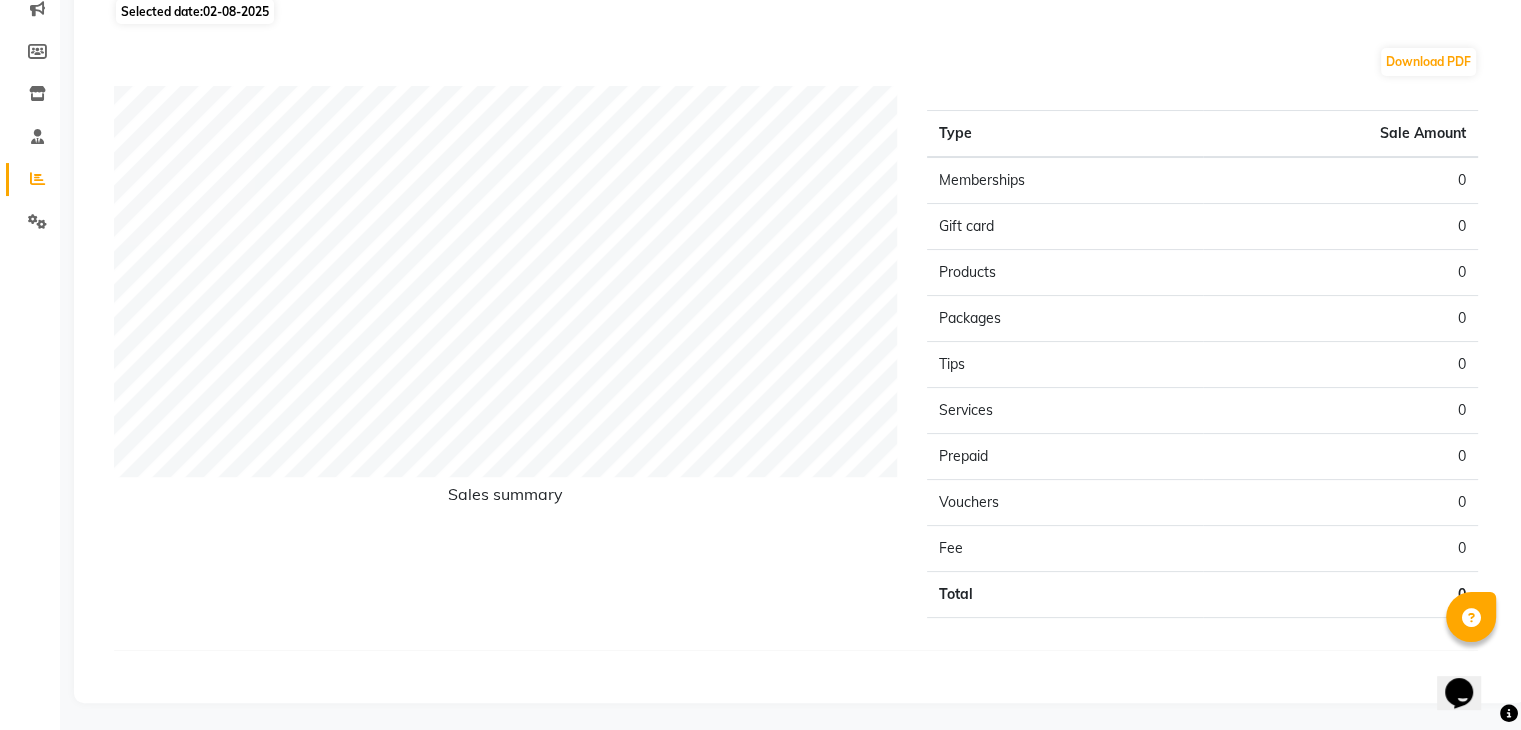 scroll, scrollTop: 0, scrollLeft: 0, axis: both 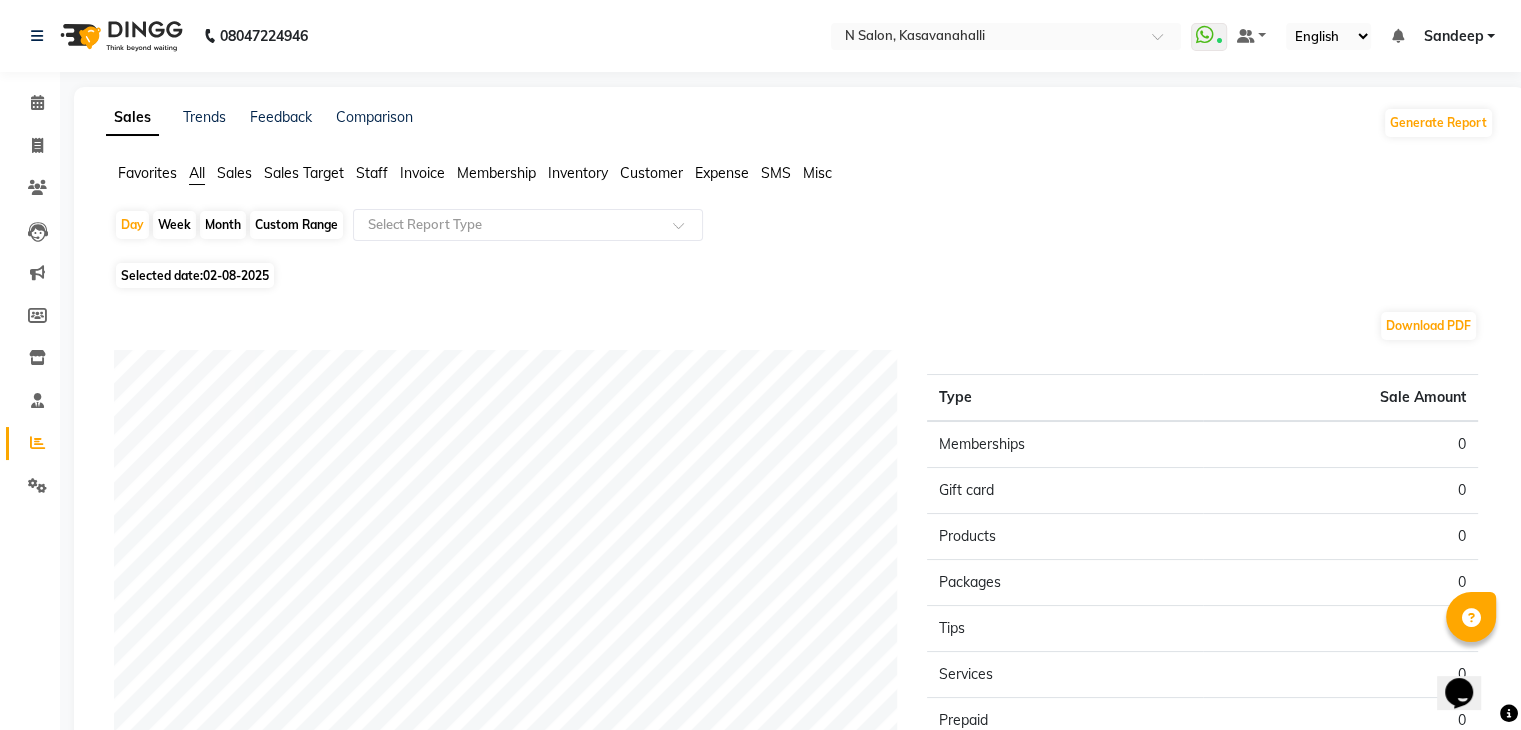 click on "Staff" 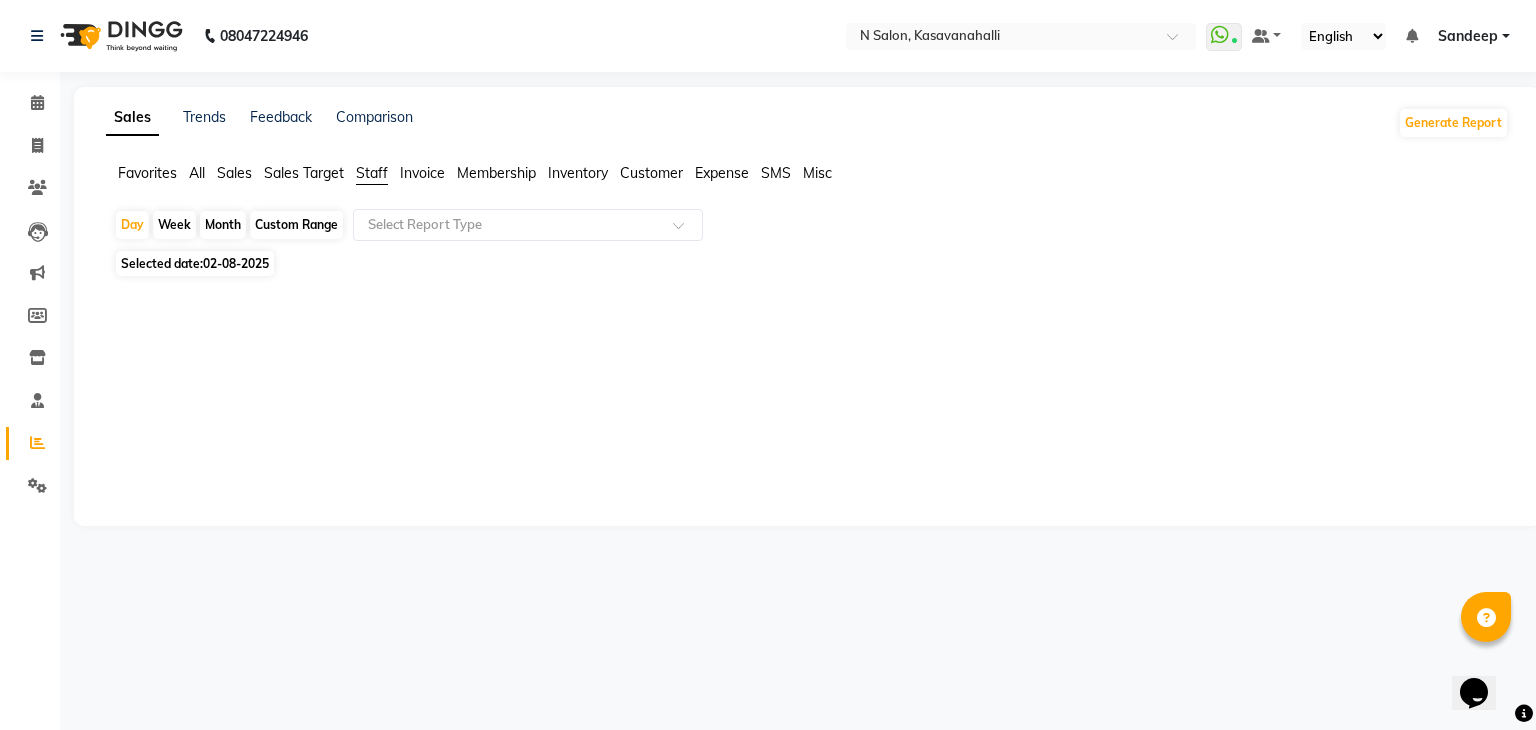 click on "02-08-2025" 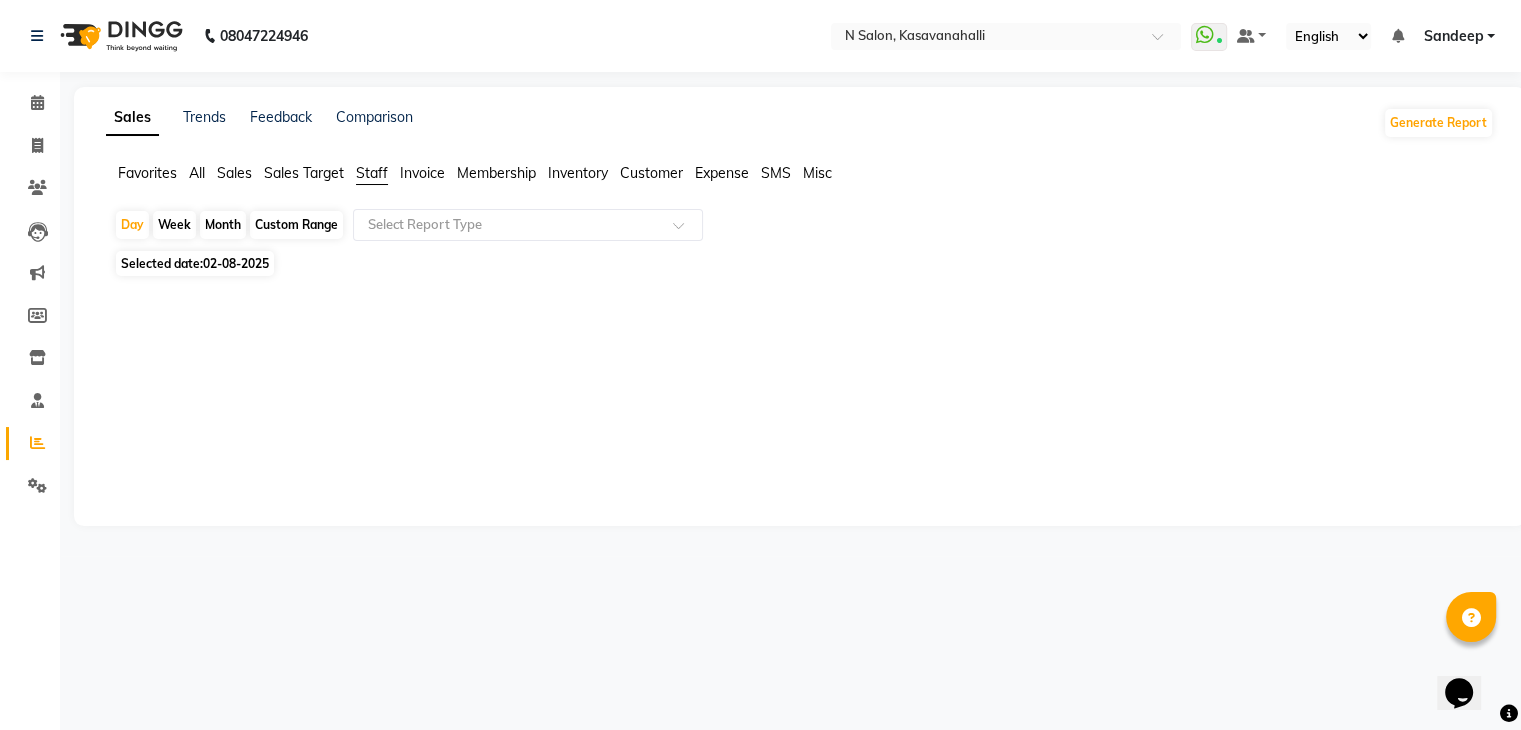 select on "8" 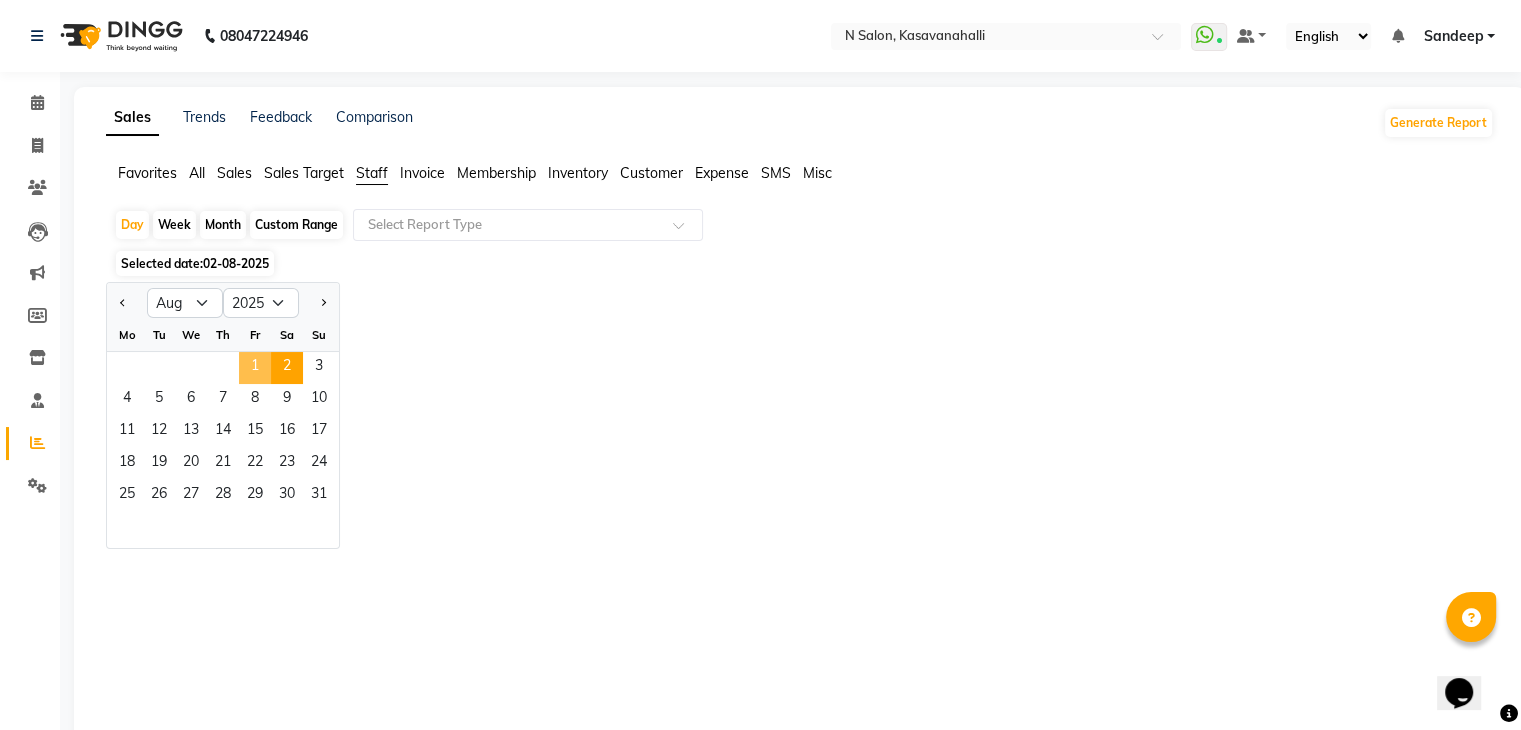 click on "1" 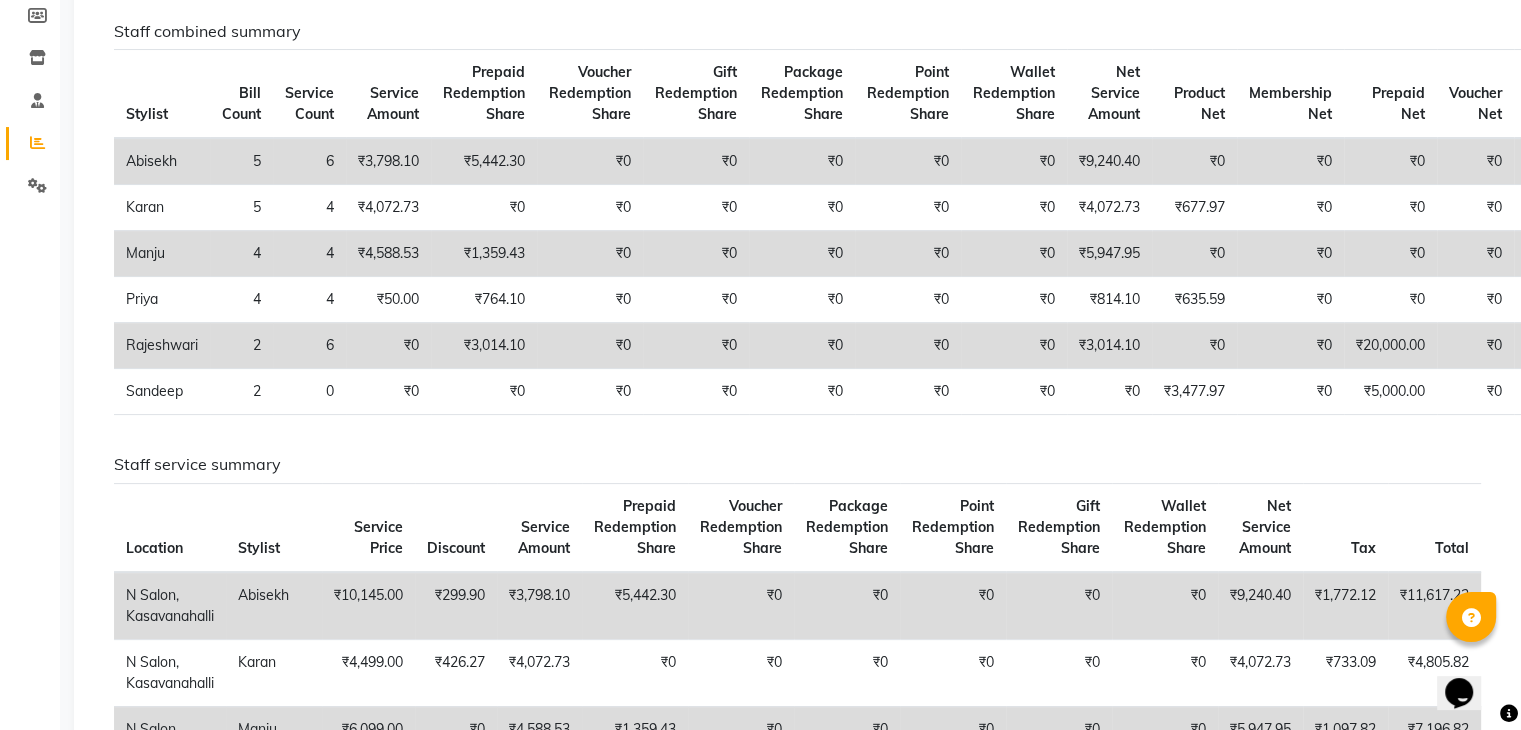 scroll, scrollTop: 0, scrollLeft: 0, axis: both 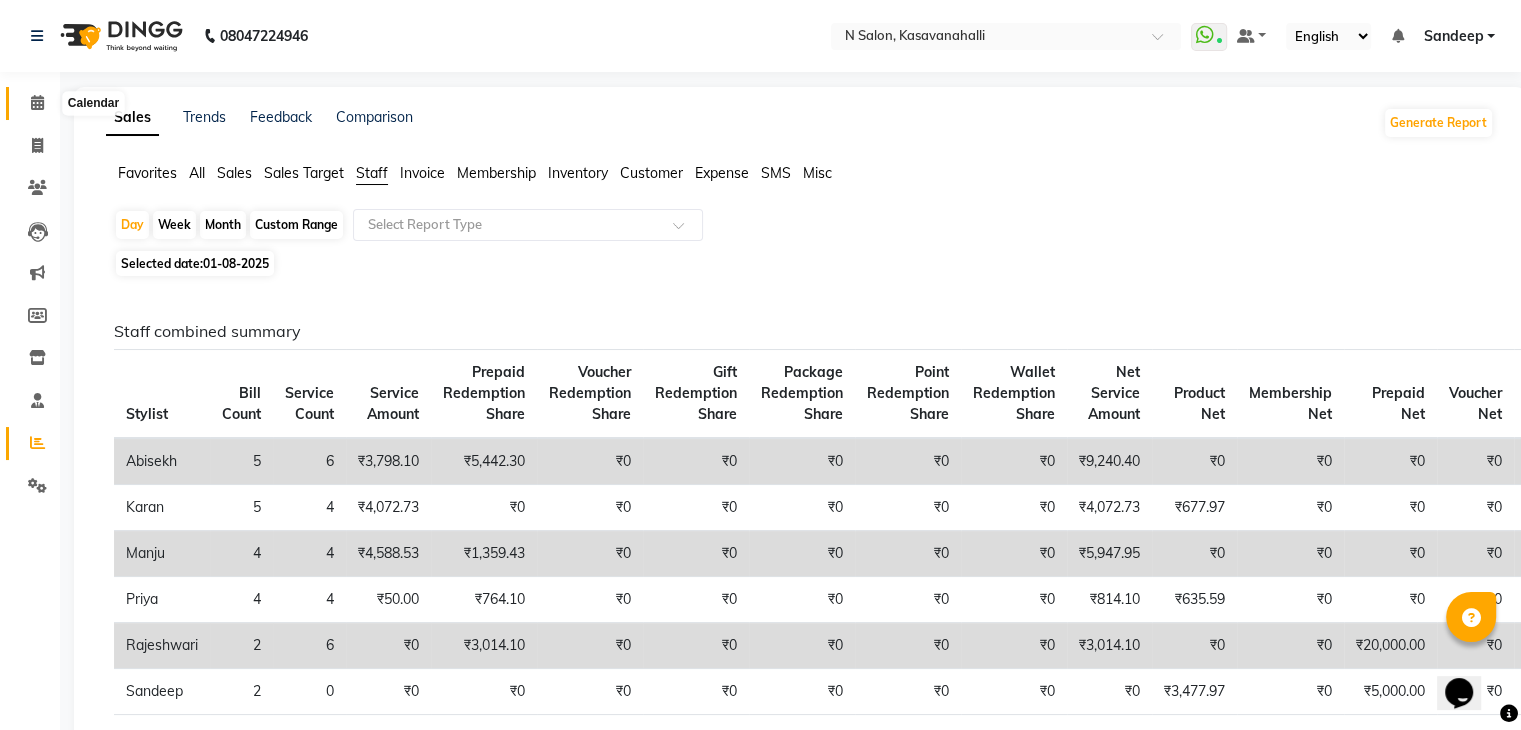 click 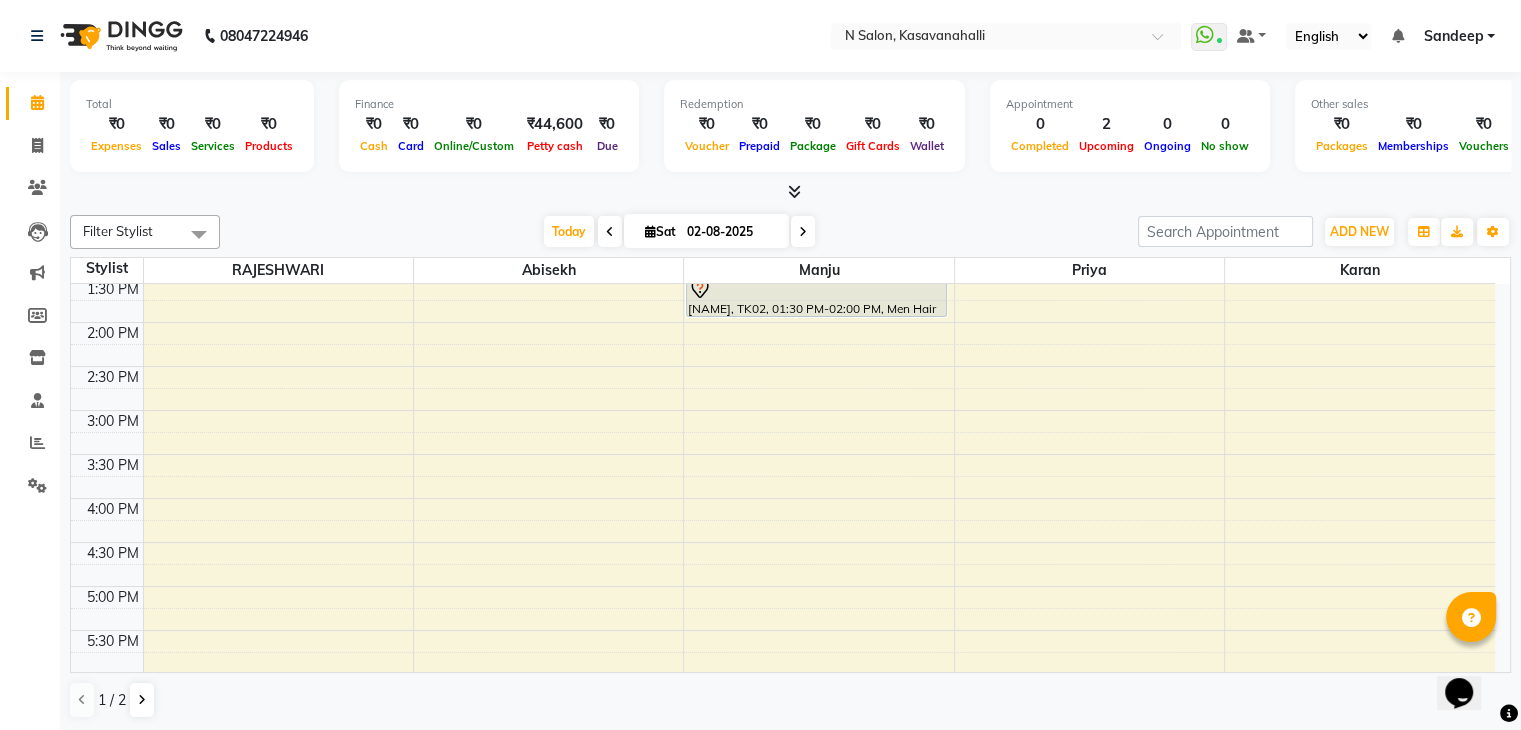 scroll, scrollTop: 744, scrollLeft: 0, axis: vertical 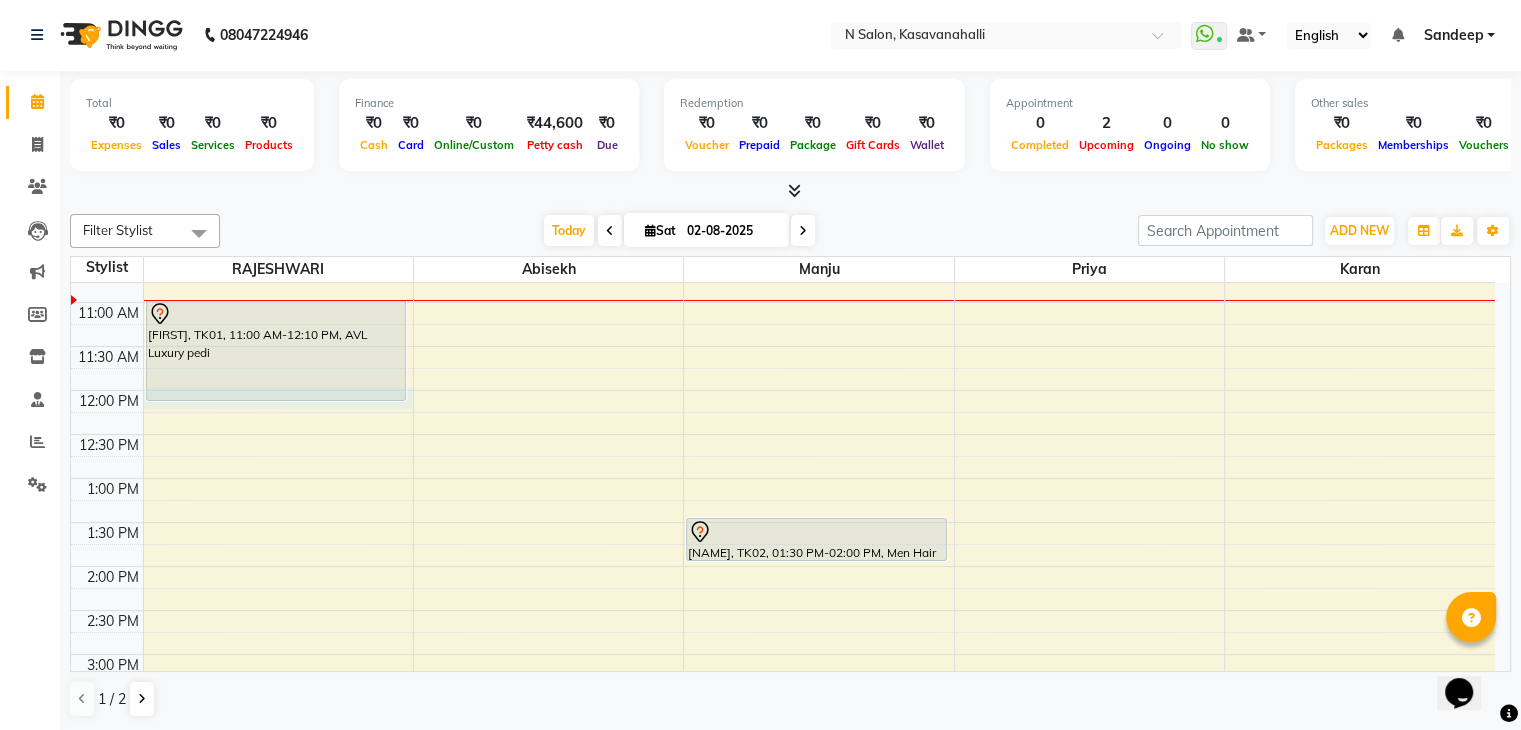 click on "8:00 AM 8:30 AM 9:00 AM 9:30 AM 10:00 AM 10:30 AM 11:00 AM 11:30 AM 12:00 PM 12:30 PM 1:00 PM 1:30 PM 2:00 PM 2:30 PM 3:00 PM 3:30 PM 4:00 PM 4:30 PM 5:00 PM 5:30 PM 6:00 PM 6:30 PM 7:00 PM 7:30 PM 8:00 PM 8:30 PM             [FIRST], TK01, 11:00 AM-12:10 PM, AVL Luxury pedi             [NAME], TK02, 01:30 PM-02:00 PM, Men Hair Cut  Basic" at bounding box center [783, 610] 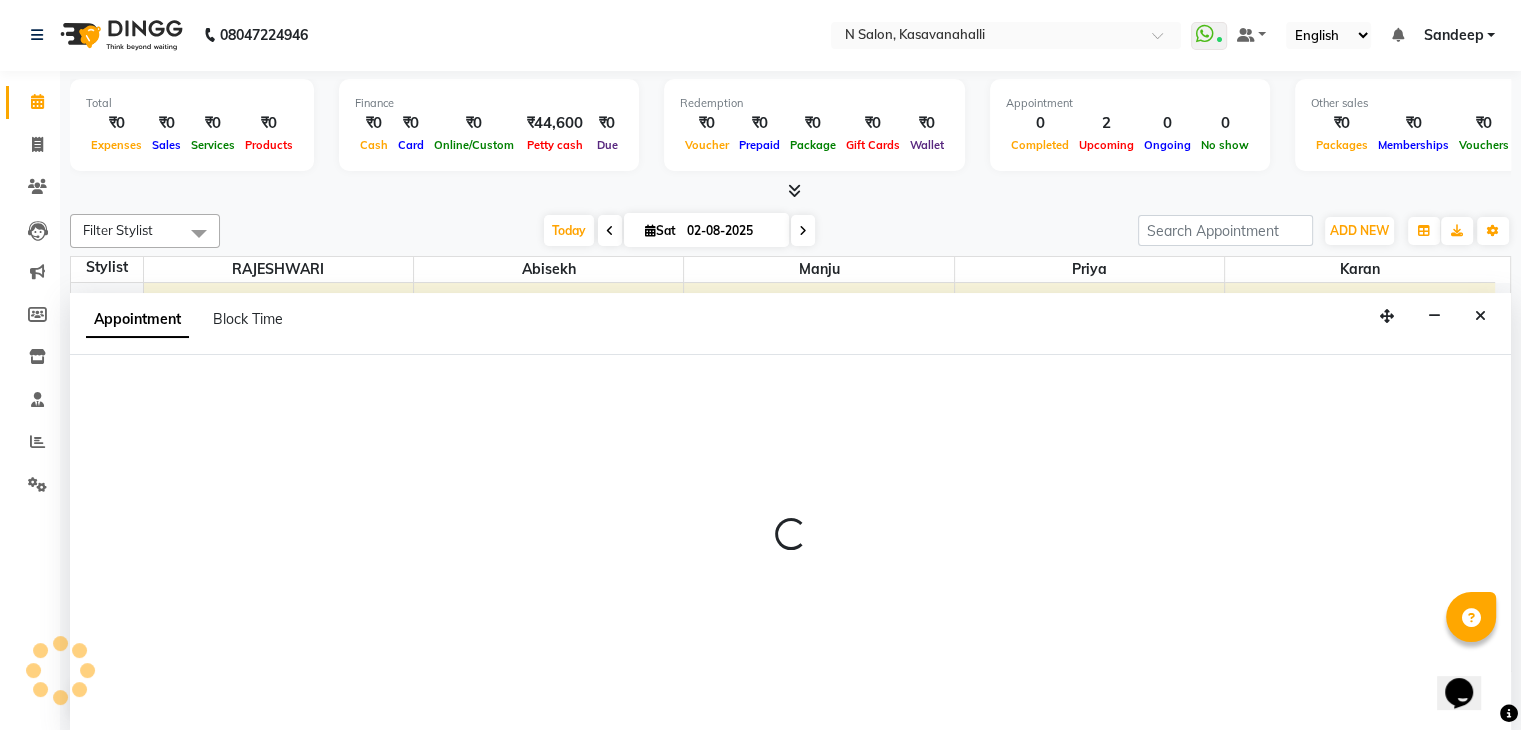 select on "59865" 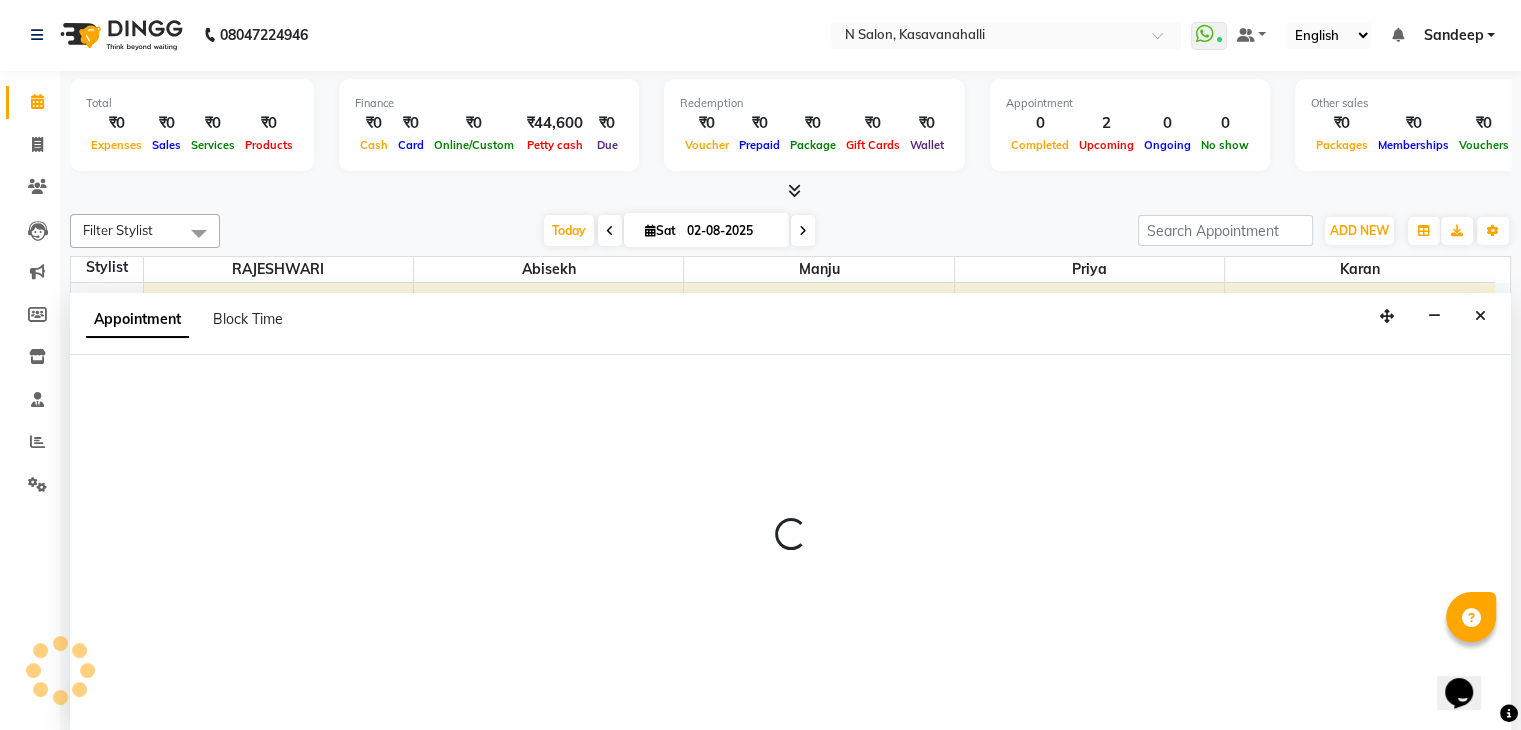 select on "720" 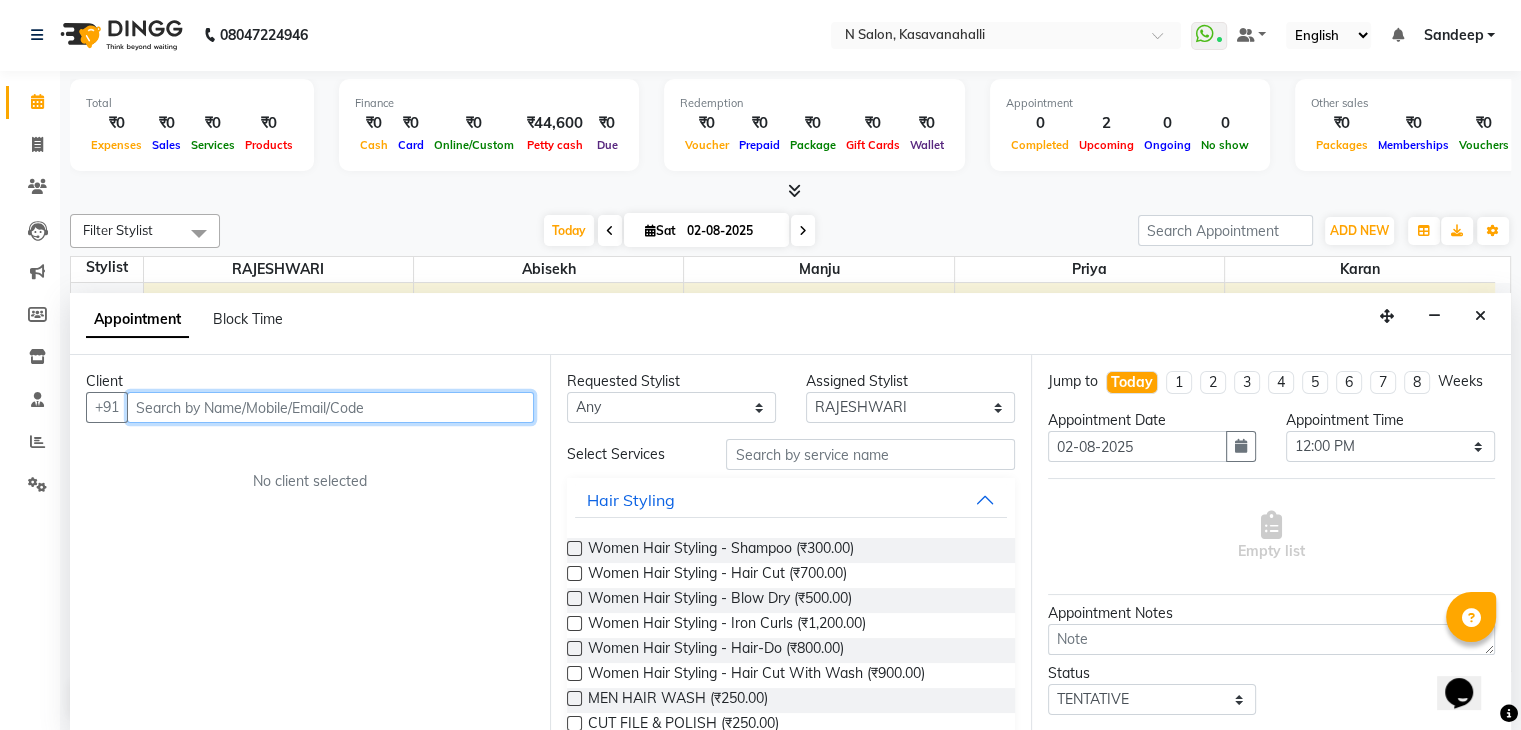 click at bounding box center (330, 407) 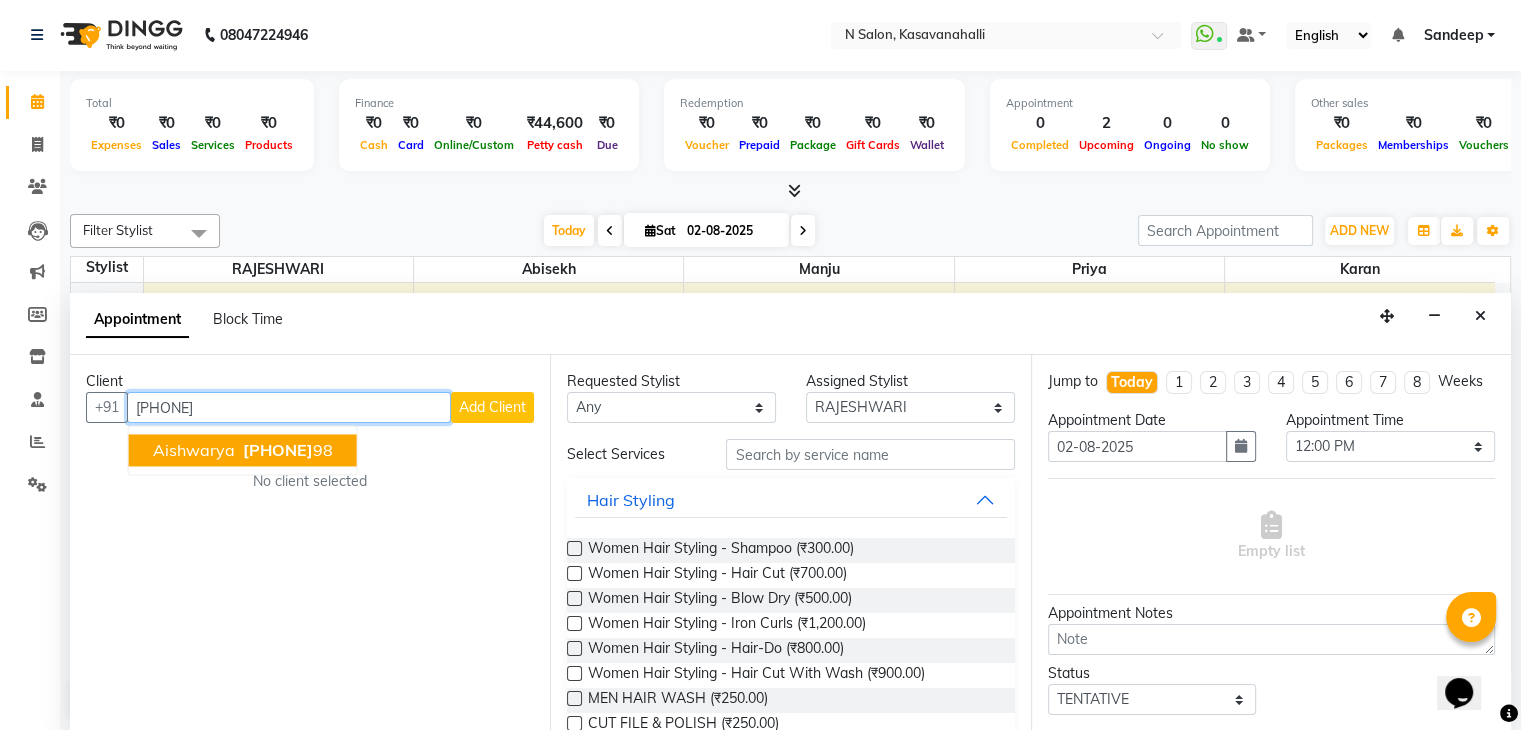 click on "[PHONE]" at bounding box center (278, 451) 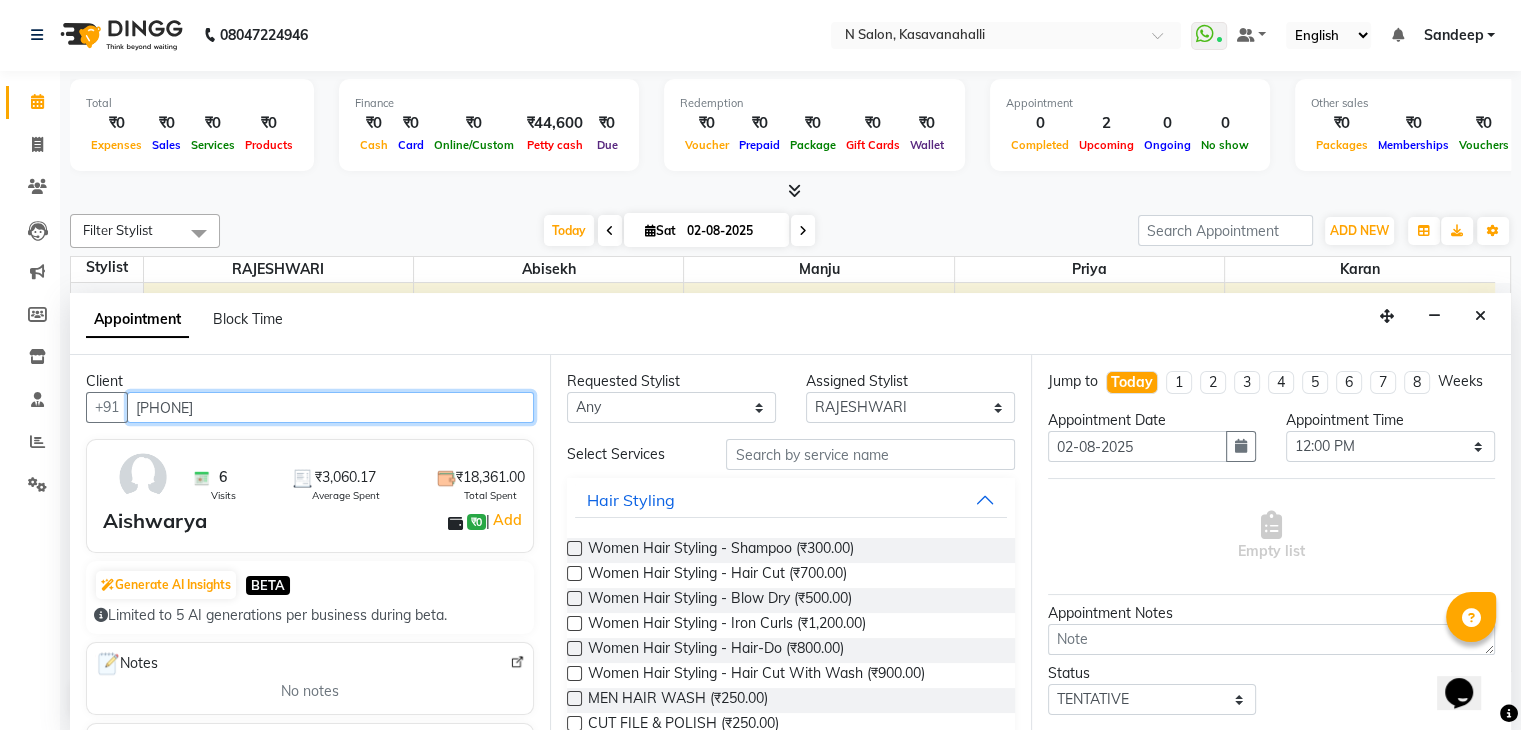 type on "[PHONE]" 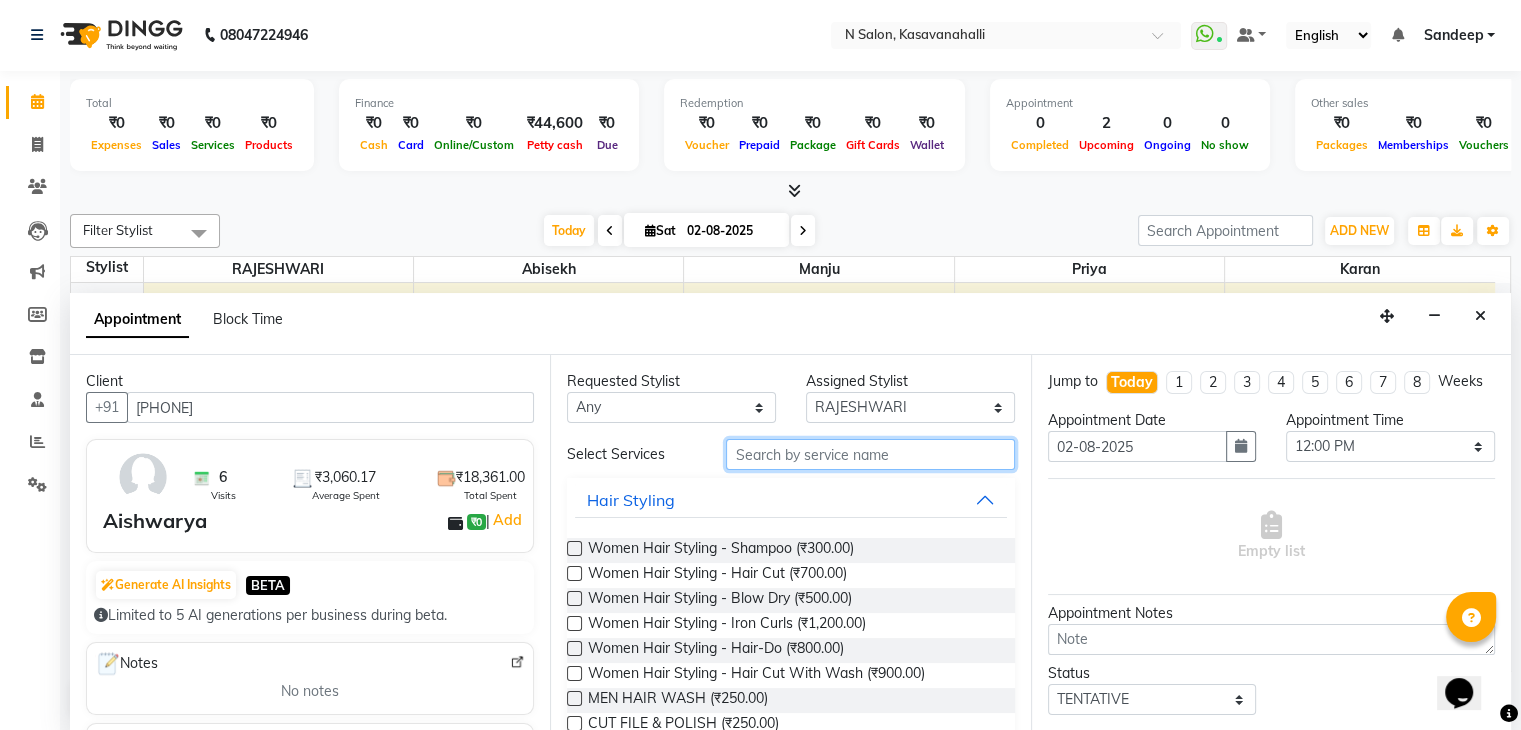 click at bounding box center [870, 454] 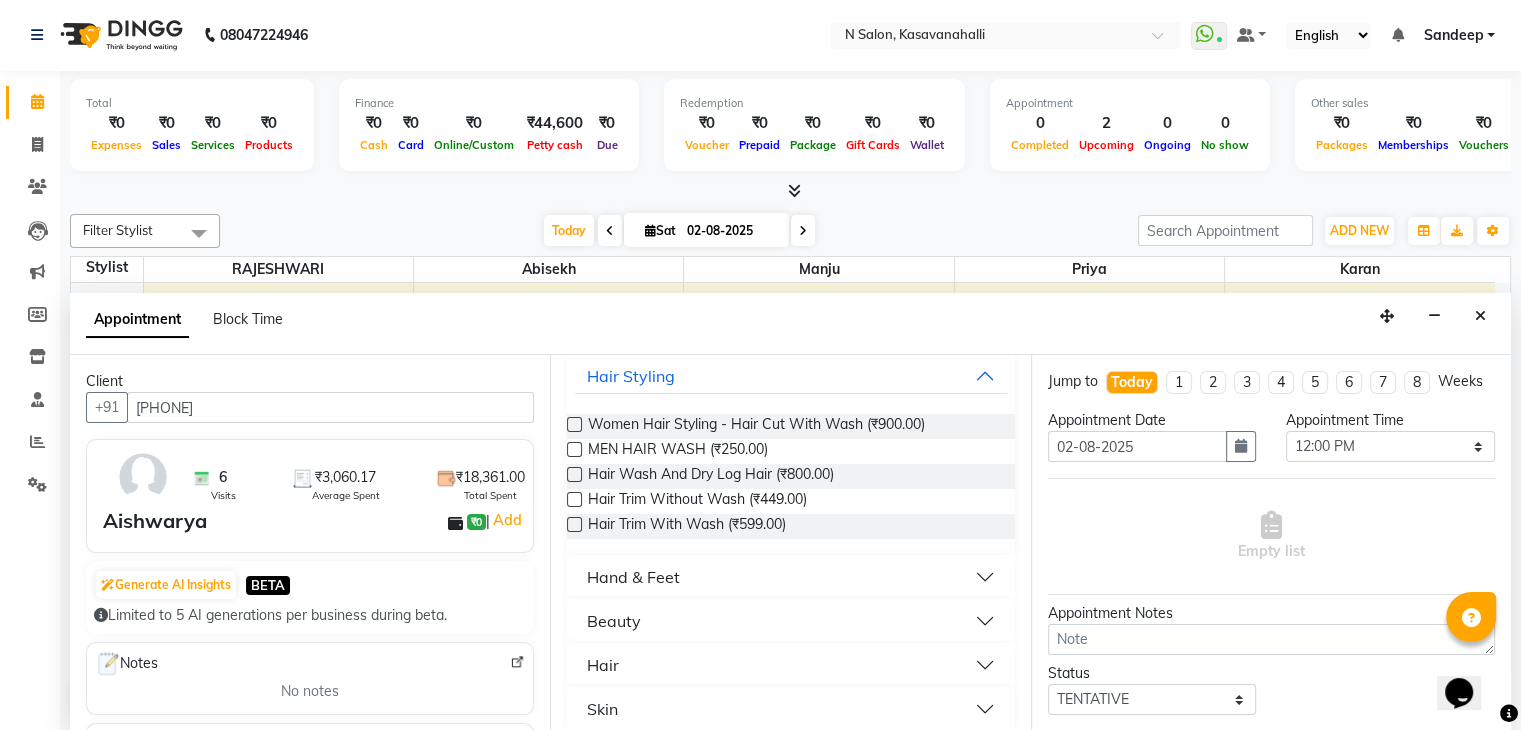 scroll, scrollTop: 140, scrollLeft: 0, axis: vertical 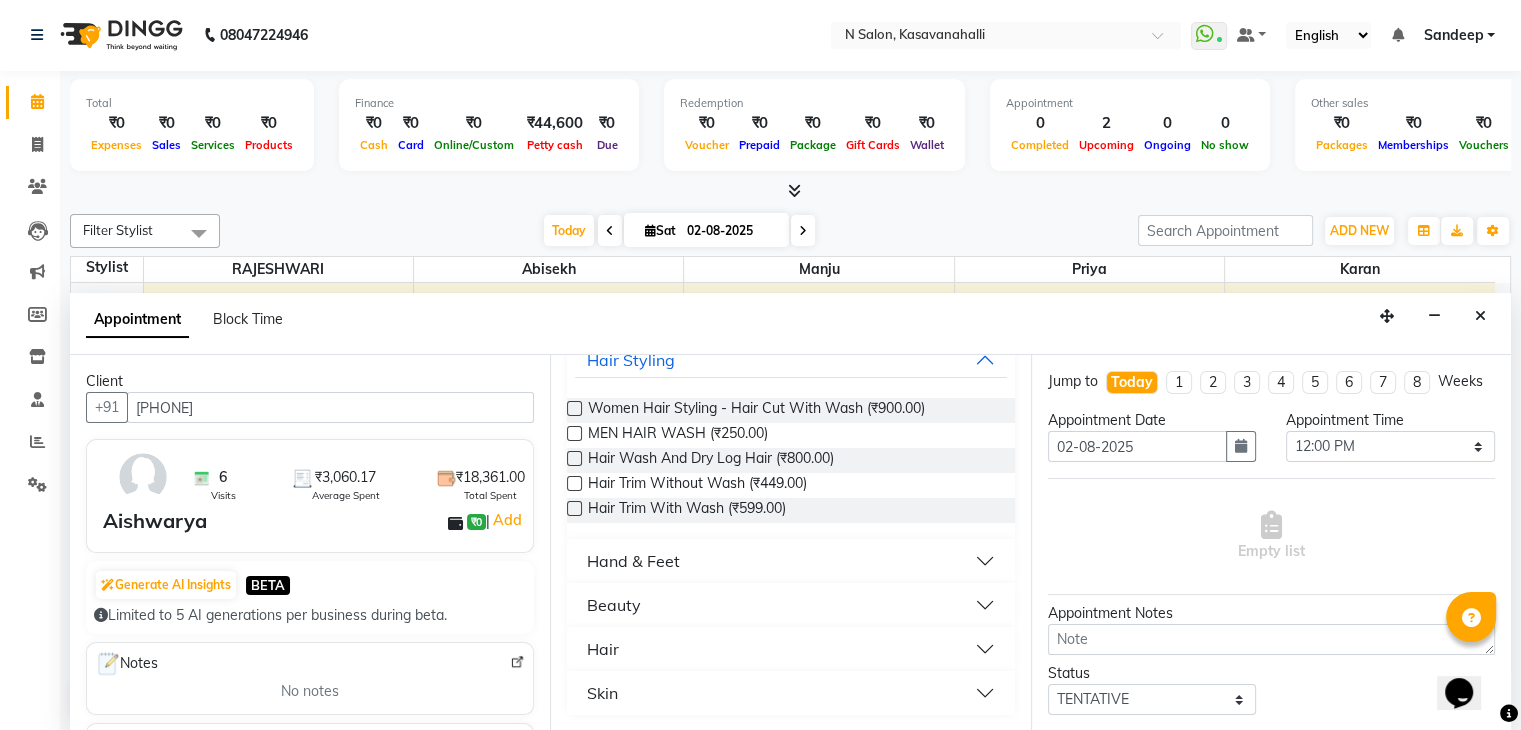 type on "wa" 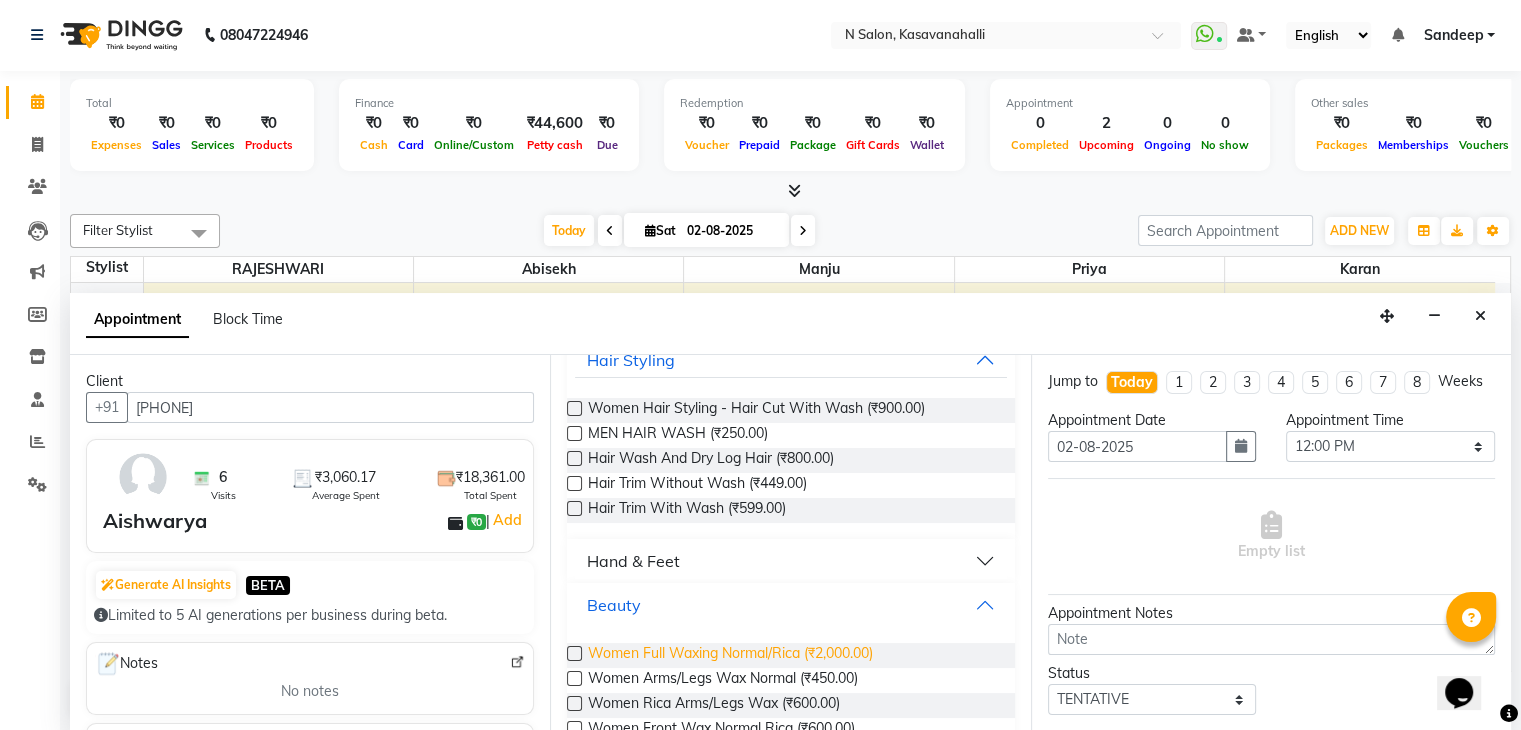 scroll, scrollTop: 240, scrollLeft: 0, axis: vertical 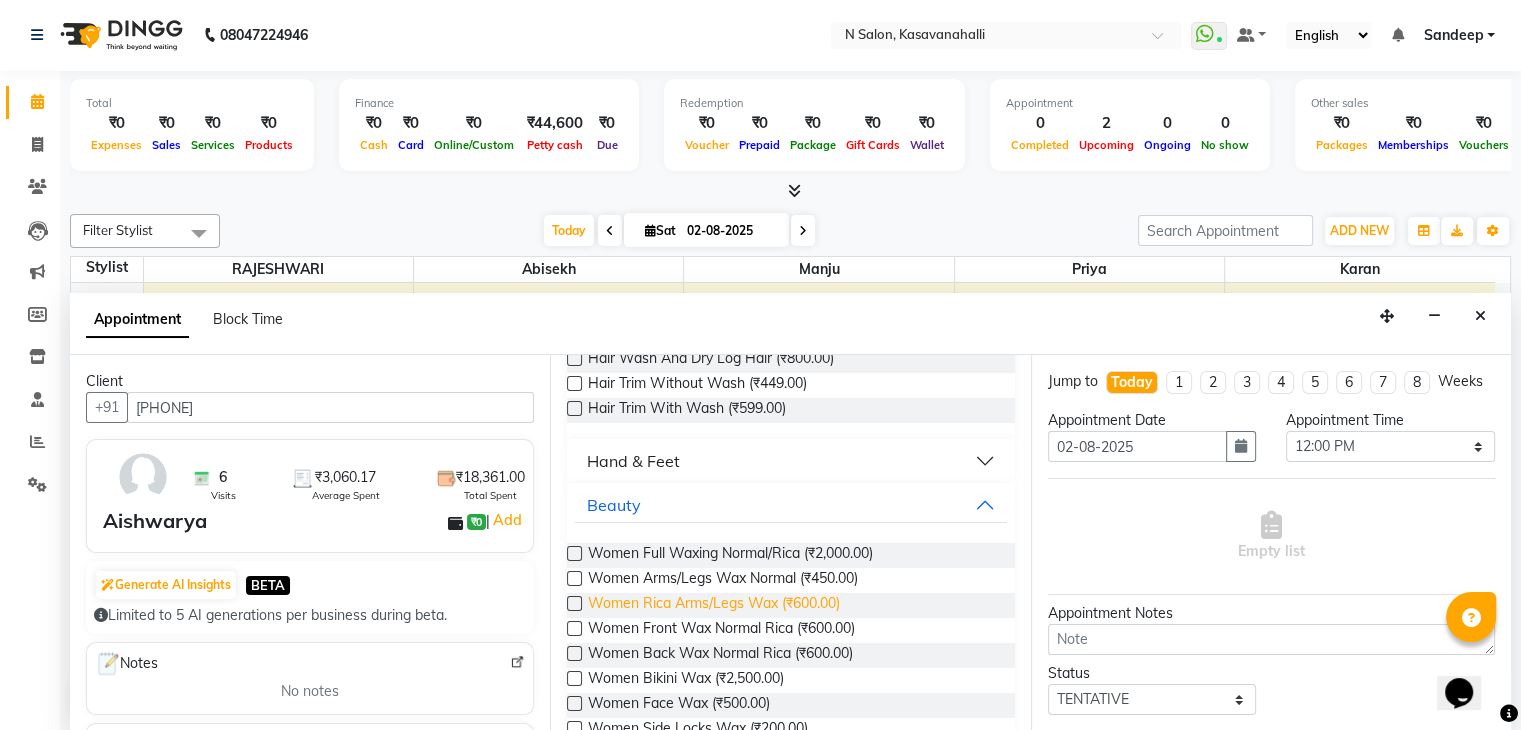 click on "Women Rica Arms/Legs Wax (₹600.00)" at bounding box center (714, 605) 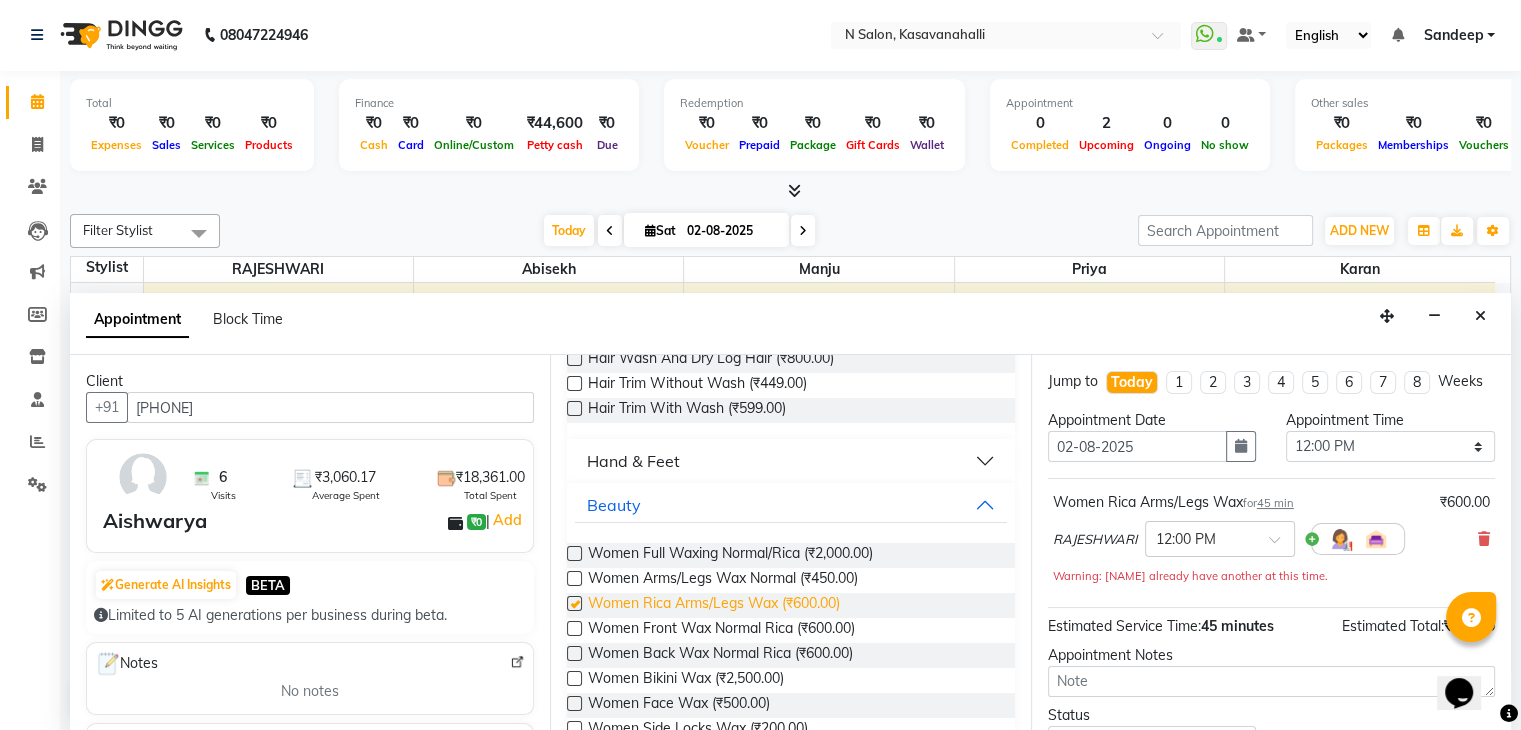 checkbox on "false" 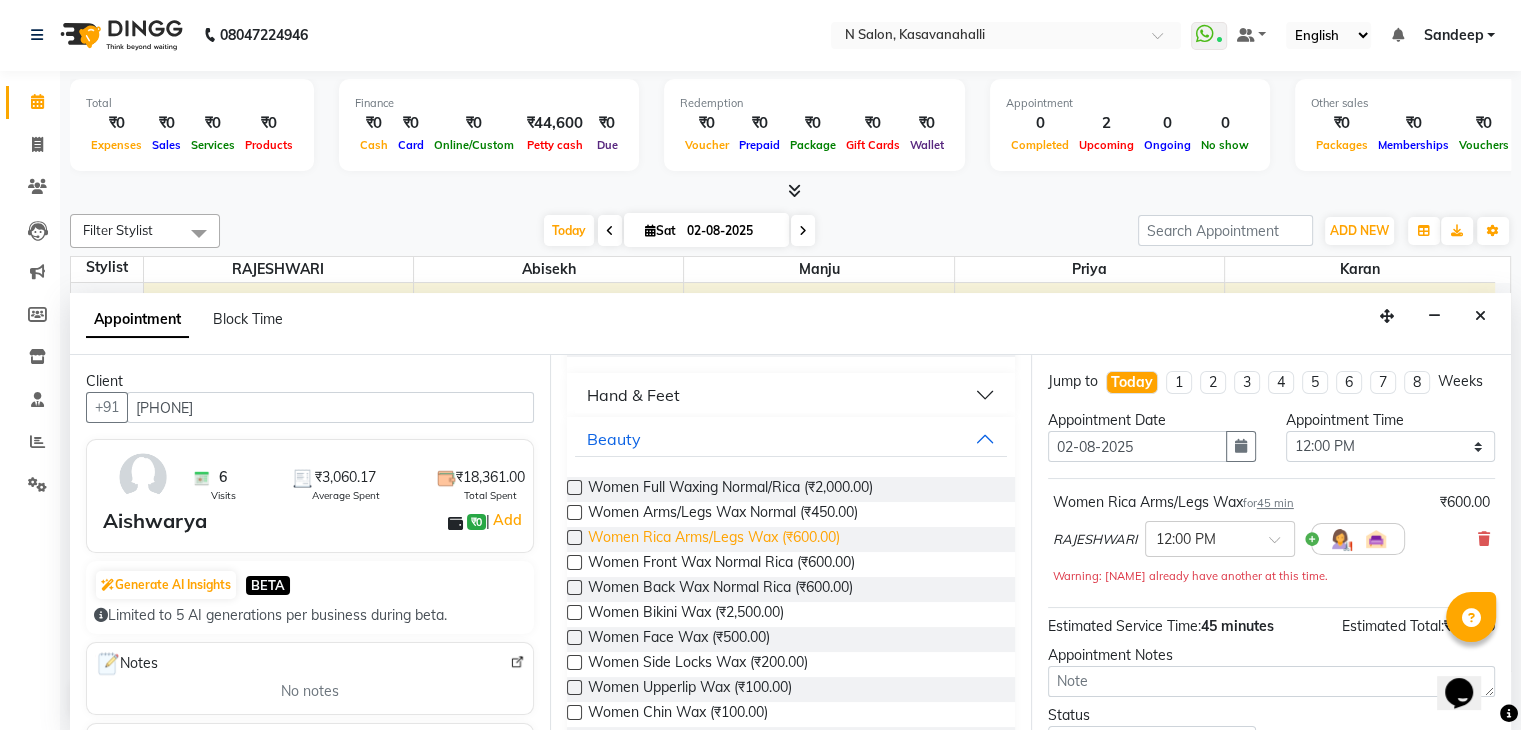 scroll, scrollTop: 340, scrollLeft: 0, axis: vertical 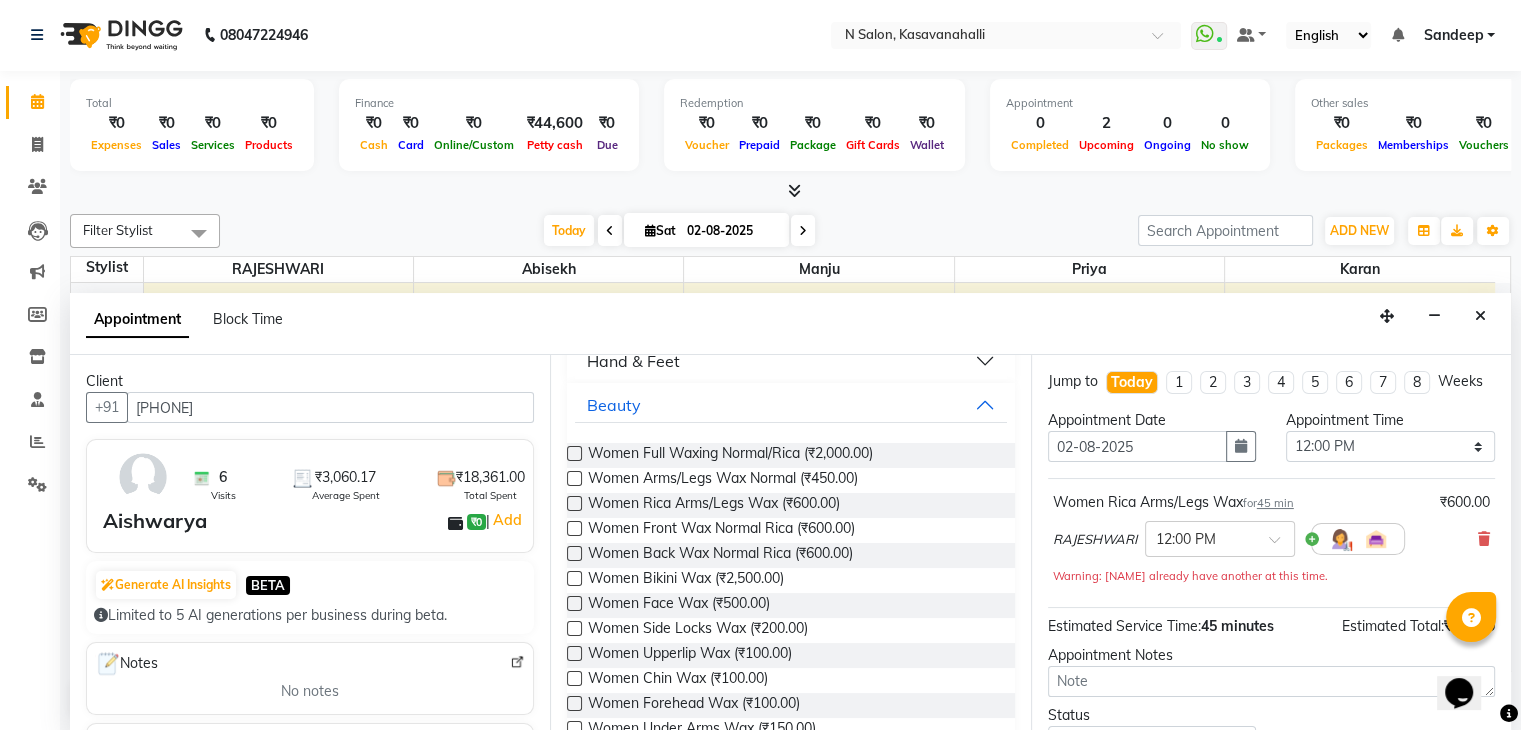 click at bounding box center (574, 578) 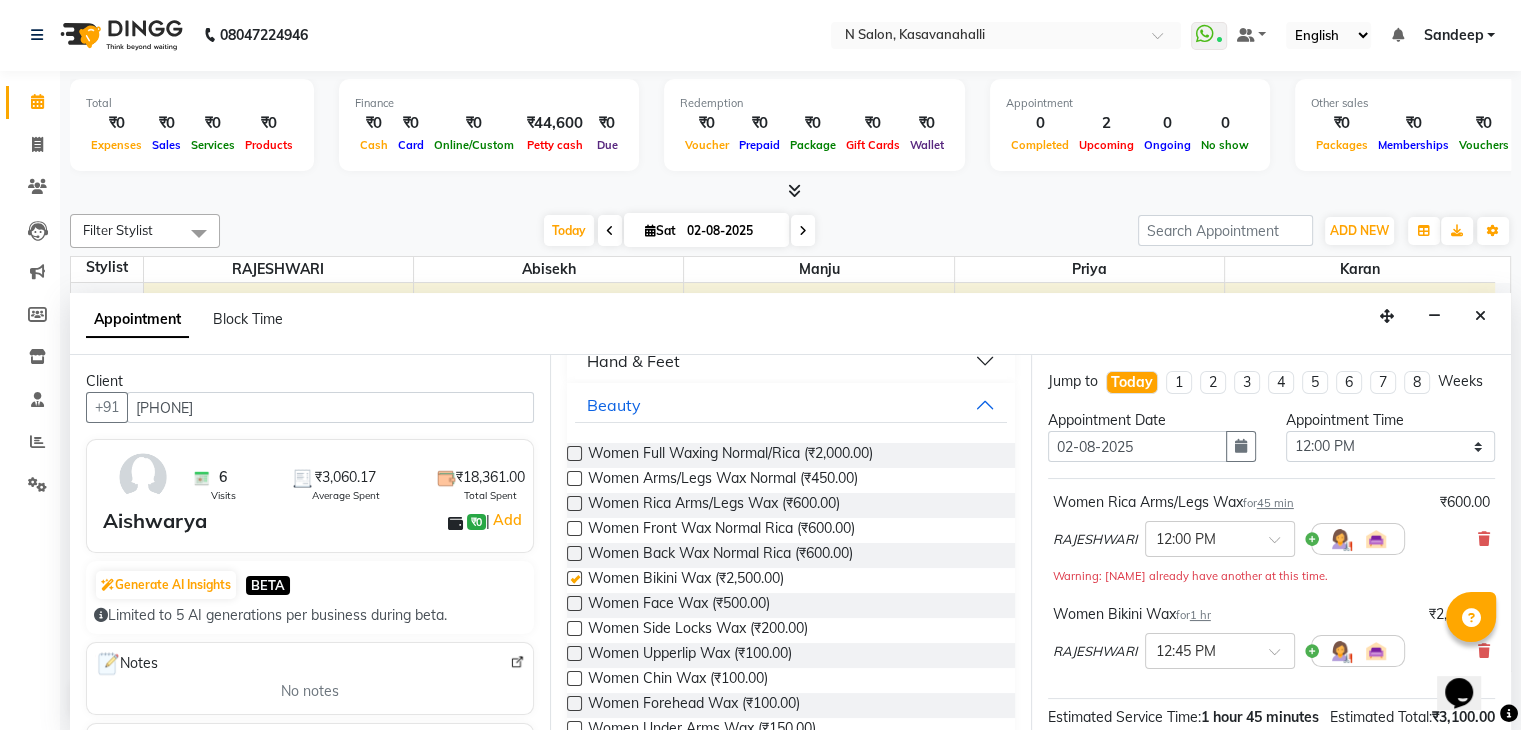 checkbox on "false" 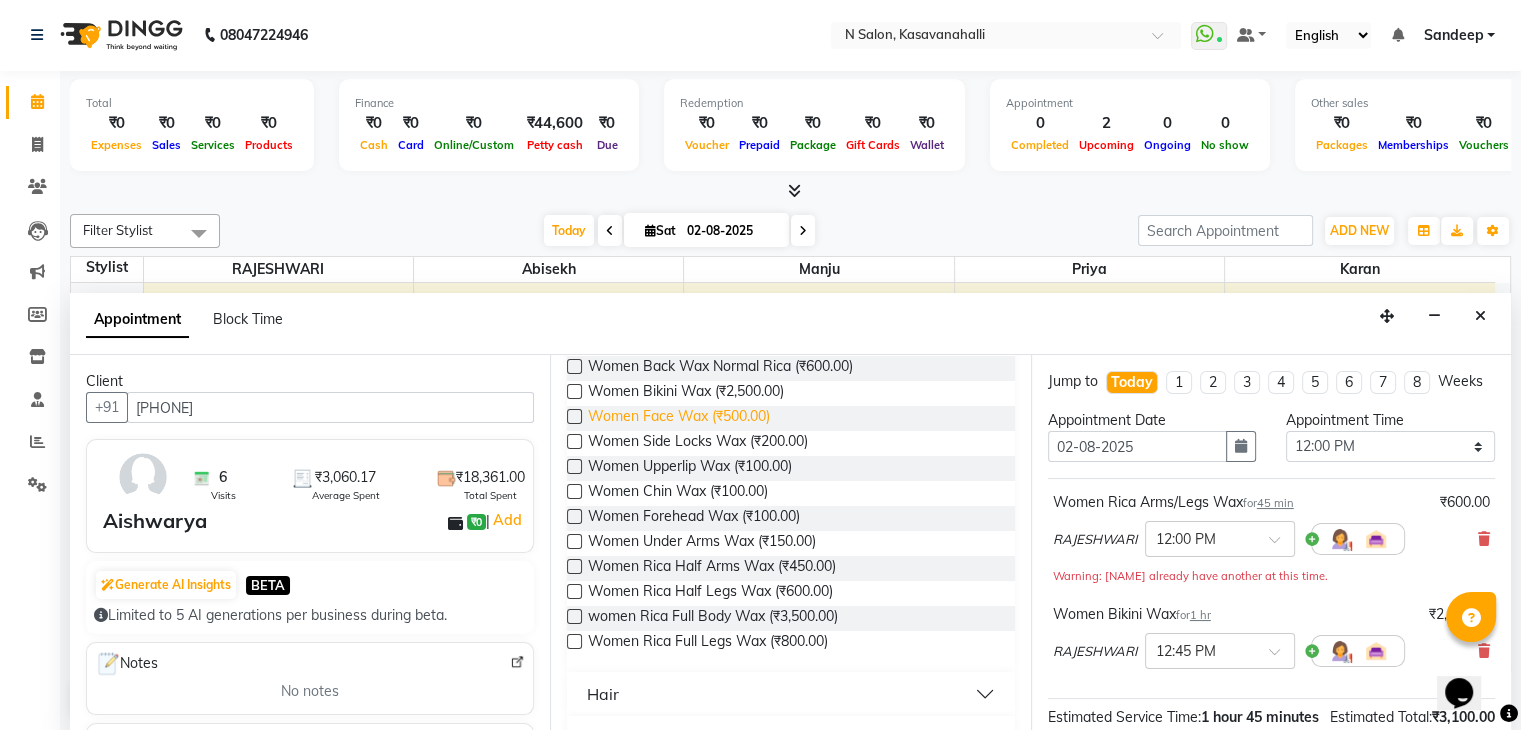 scroll, scrollTop: 540, scrollLeft: 0, axis: vertical 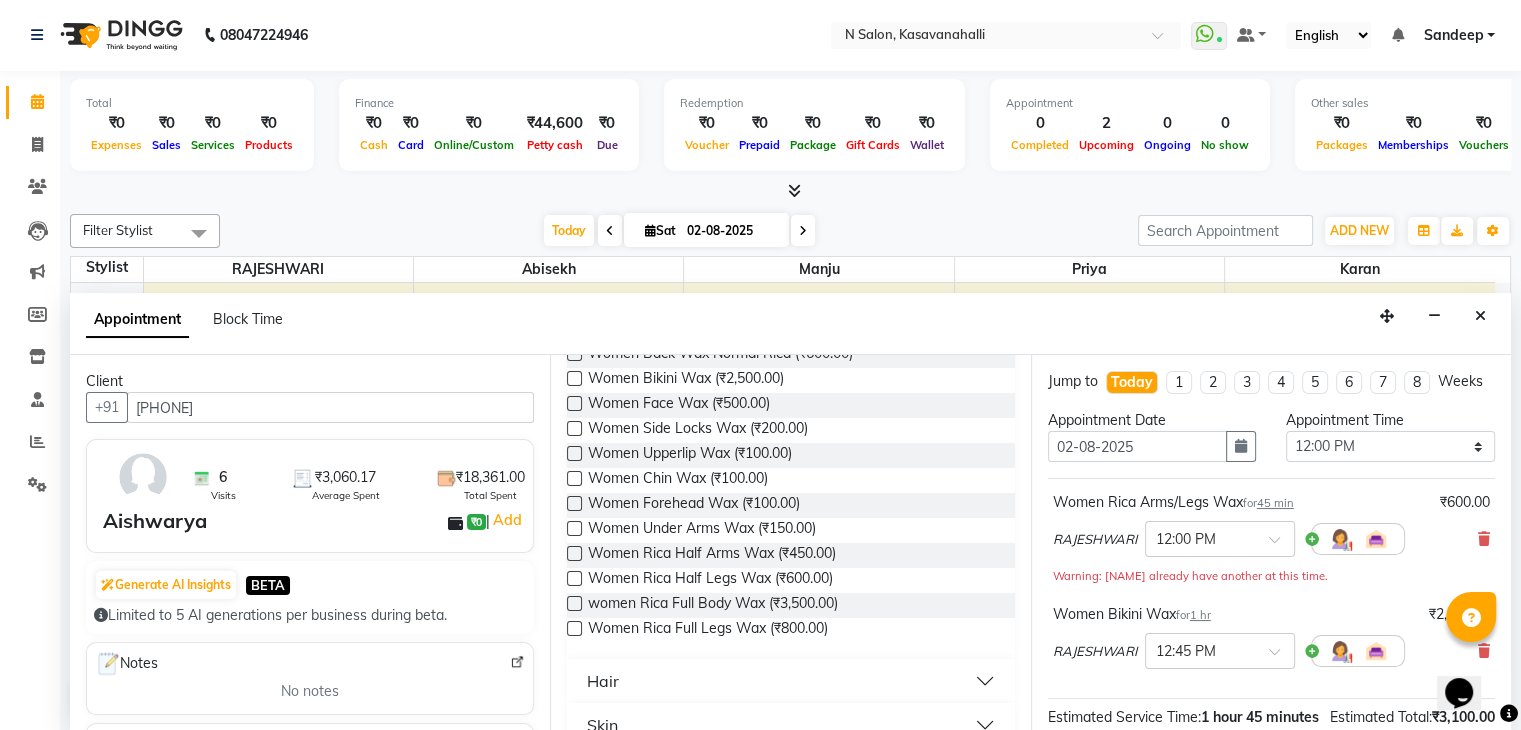 click at bounding box center (574, 628) 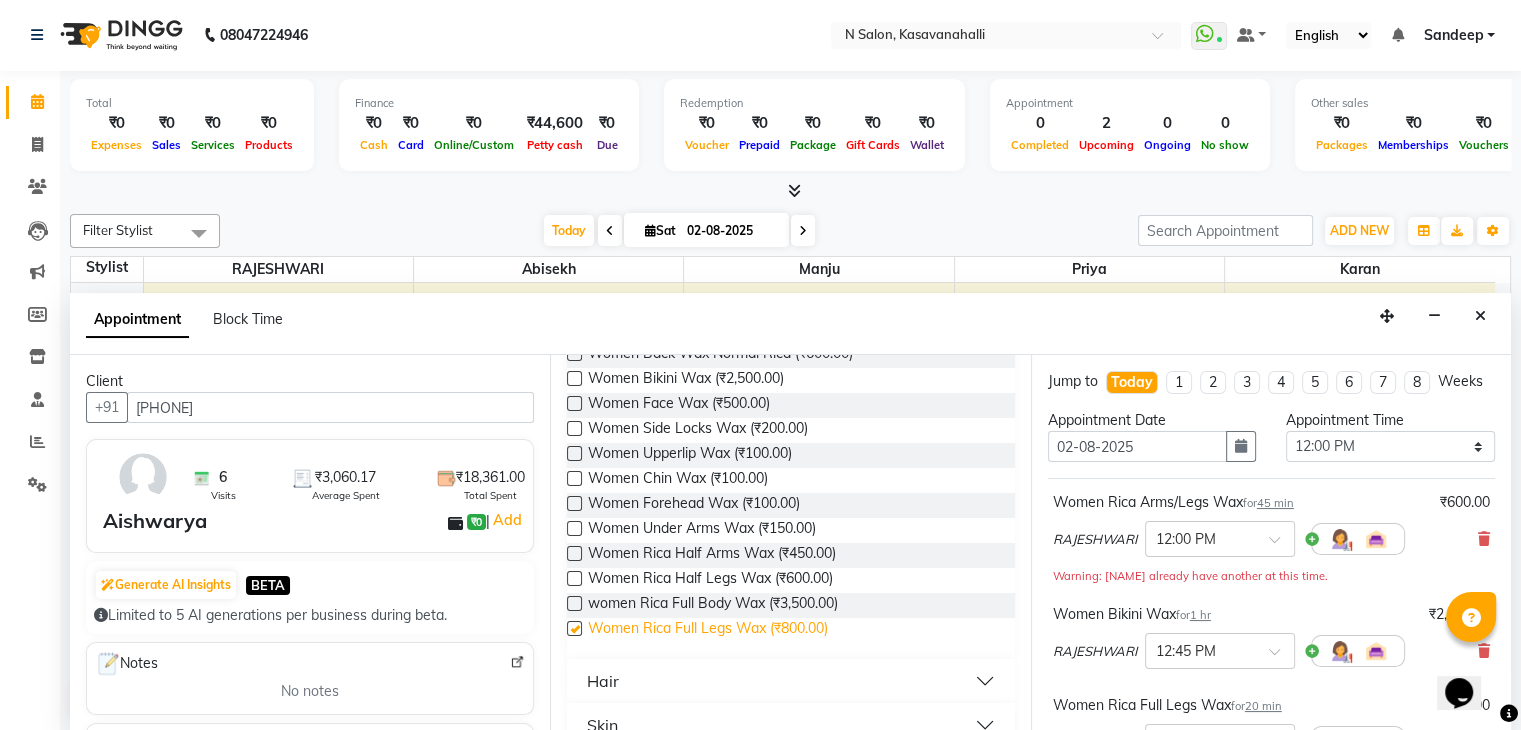 checkbox on "false" 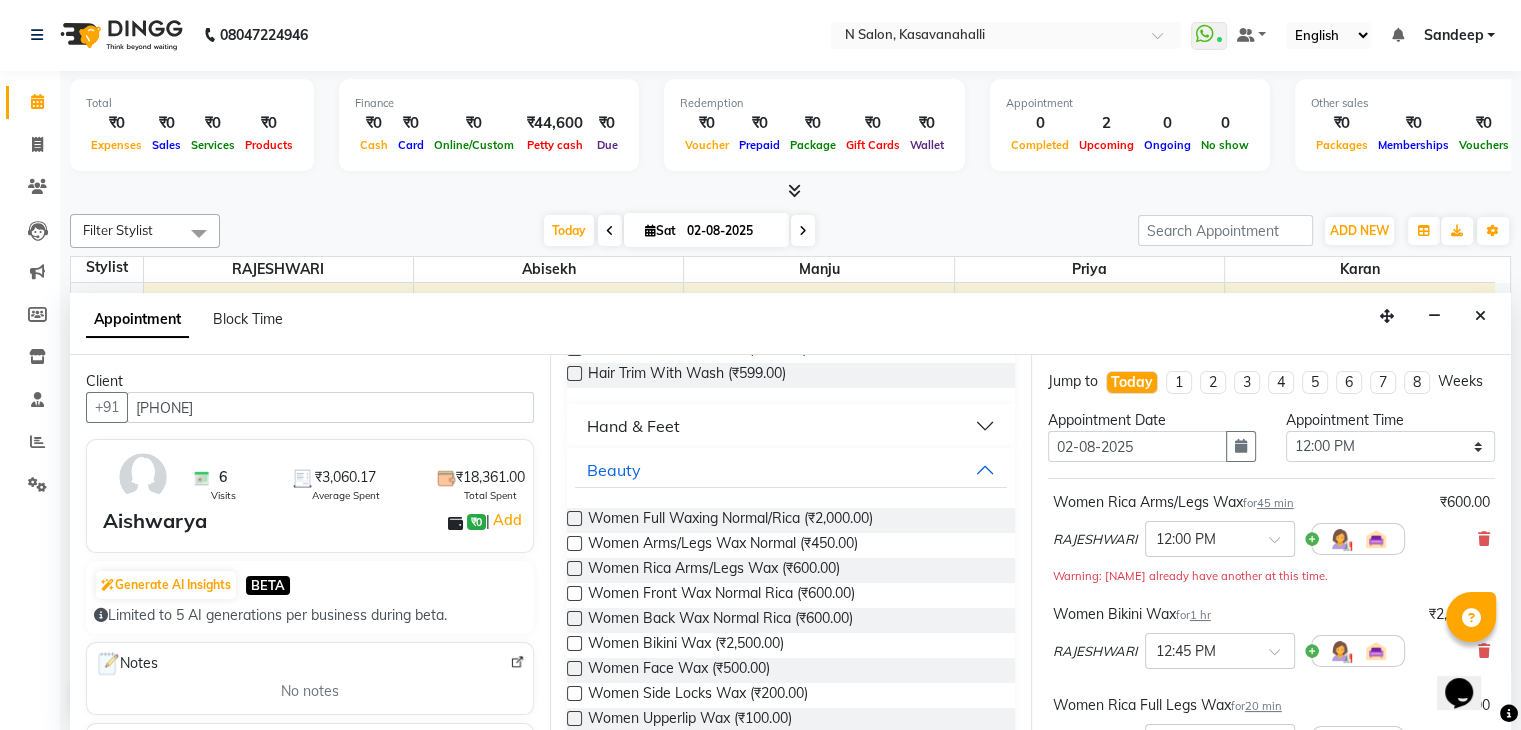 scroll, scrollTop: 240, scrollLeft: 0, axis: vertical 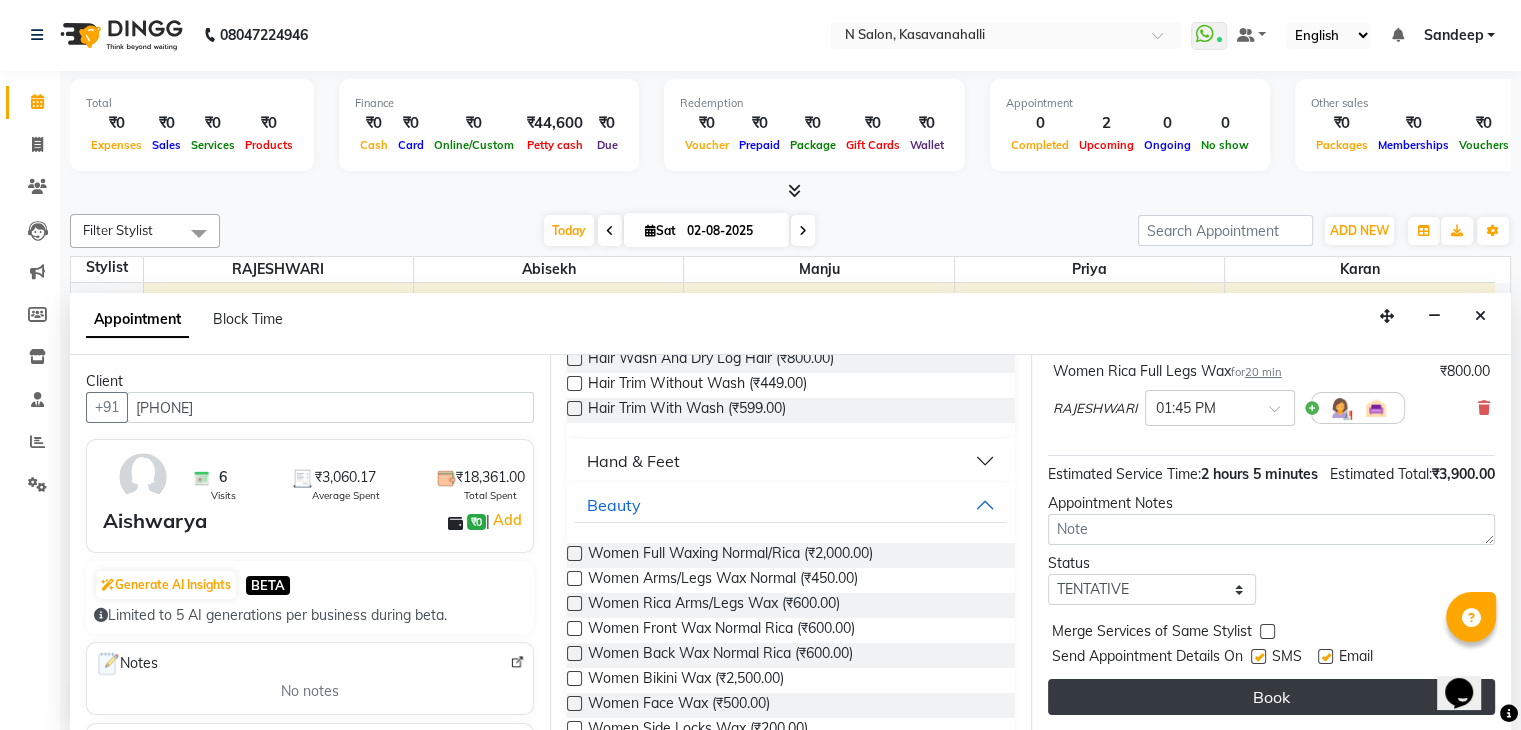 click on "Book" at bounding box center (1271, 697) 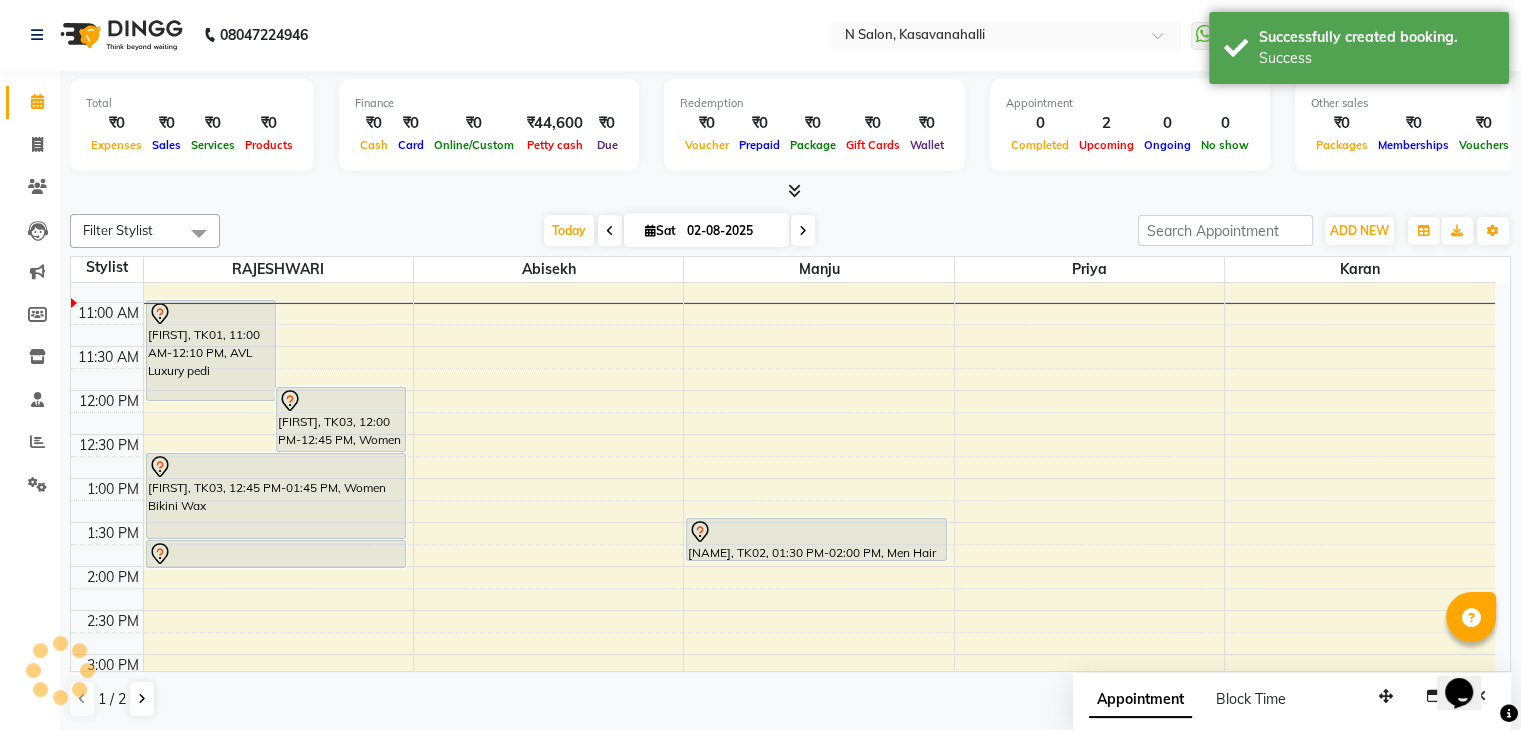 scroll, scrollTop: 0, scrollLeft: 0, axis: both 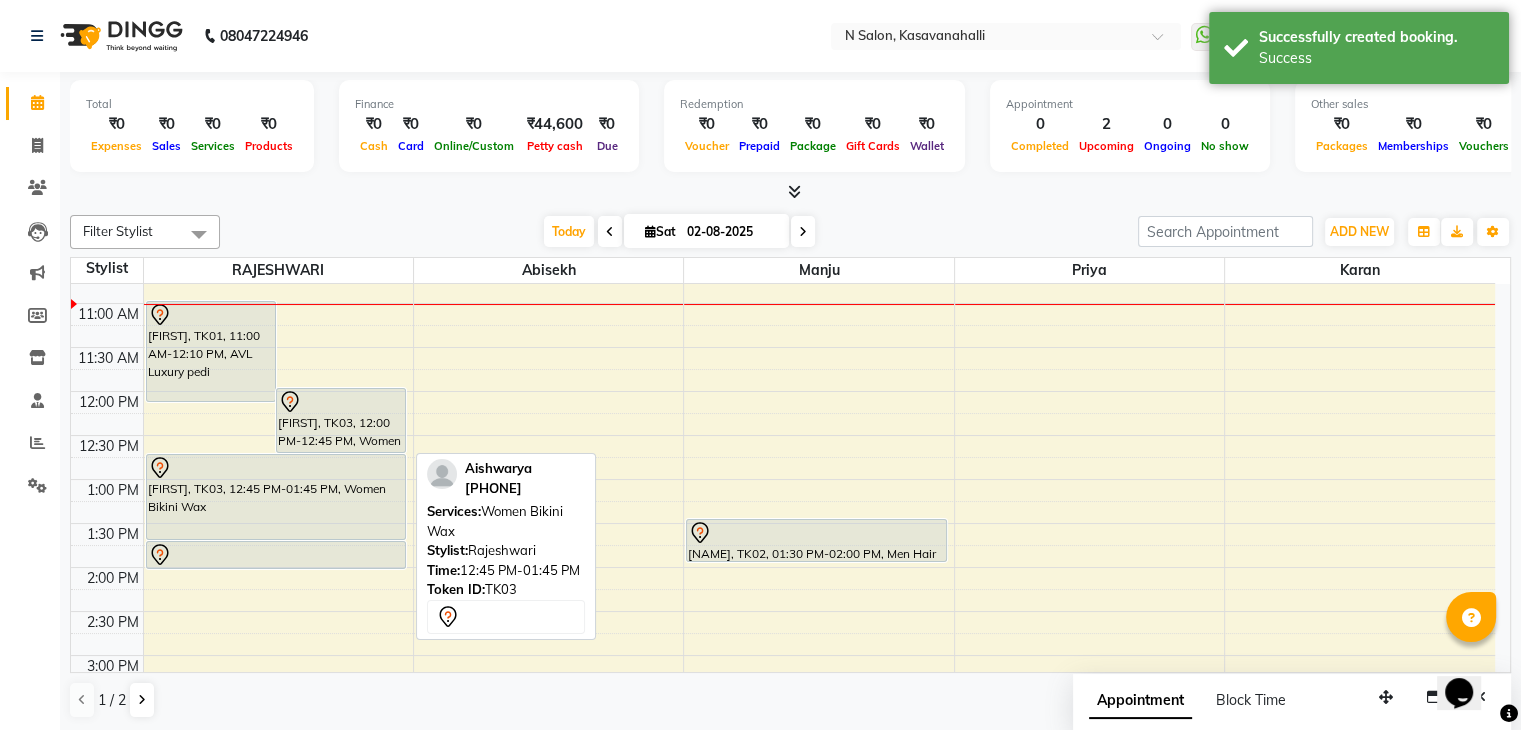 click 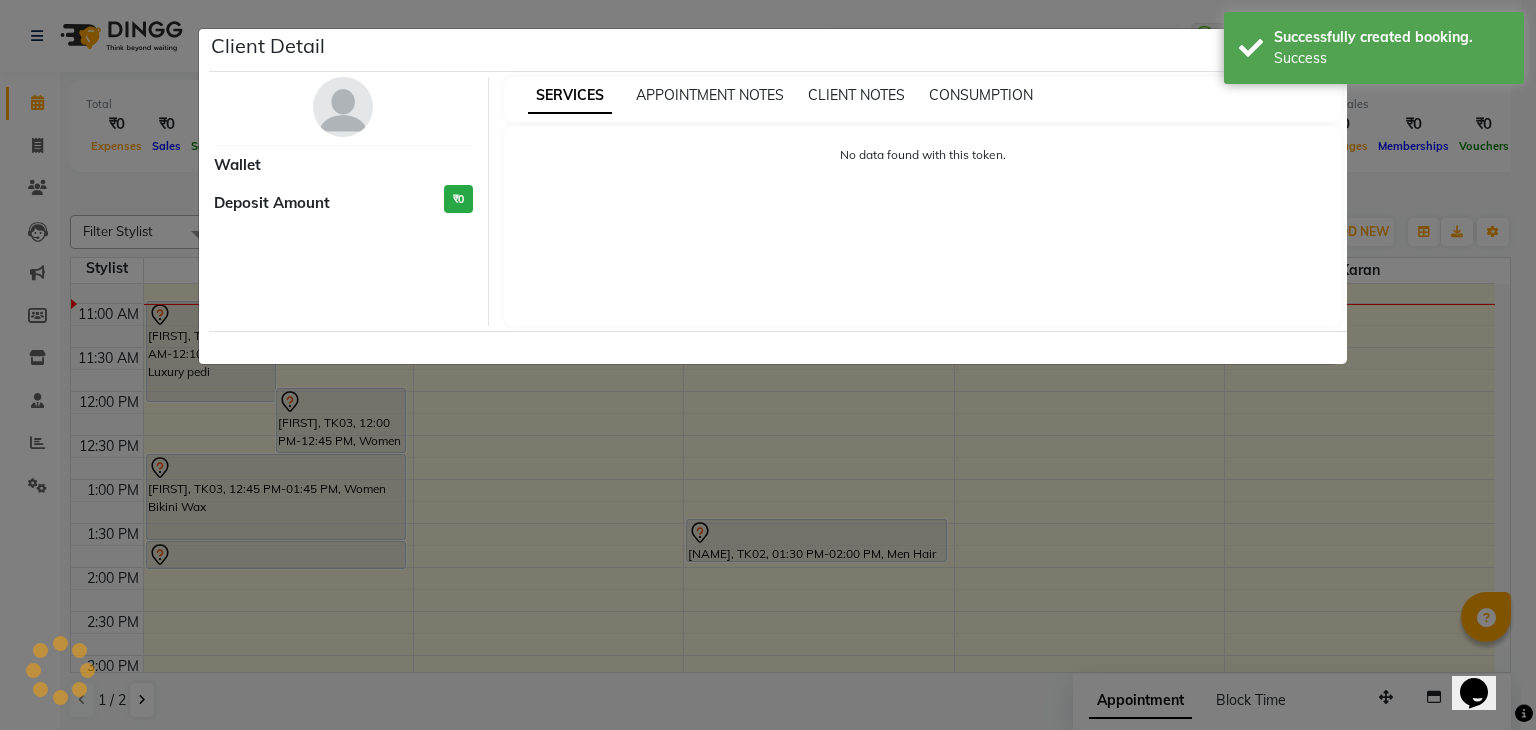 select on "7" 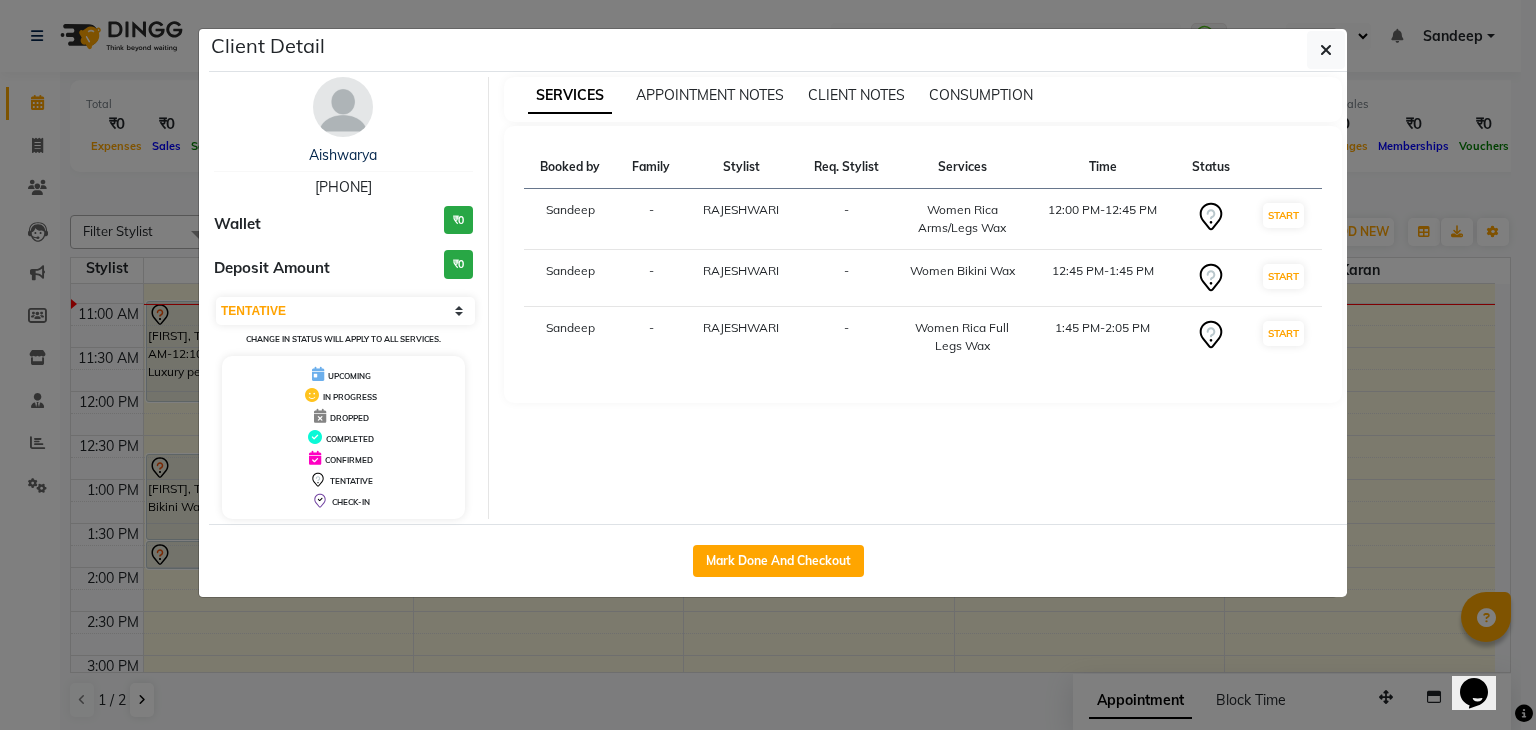 click on "Women Bikini Wax" at bounding box center [962, 271] 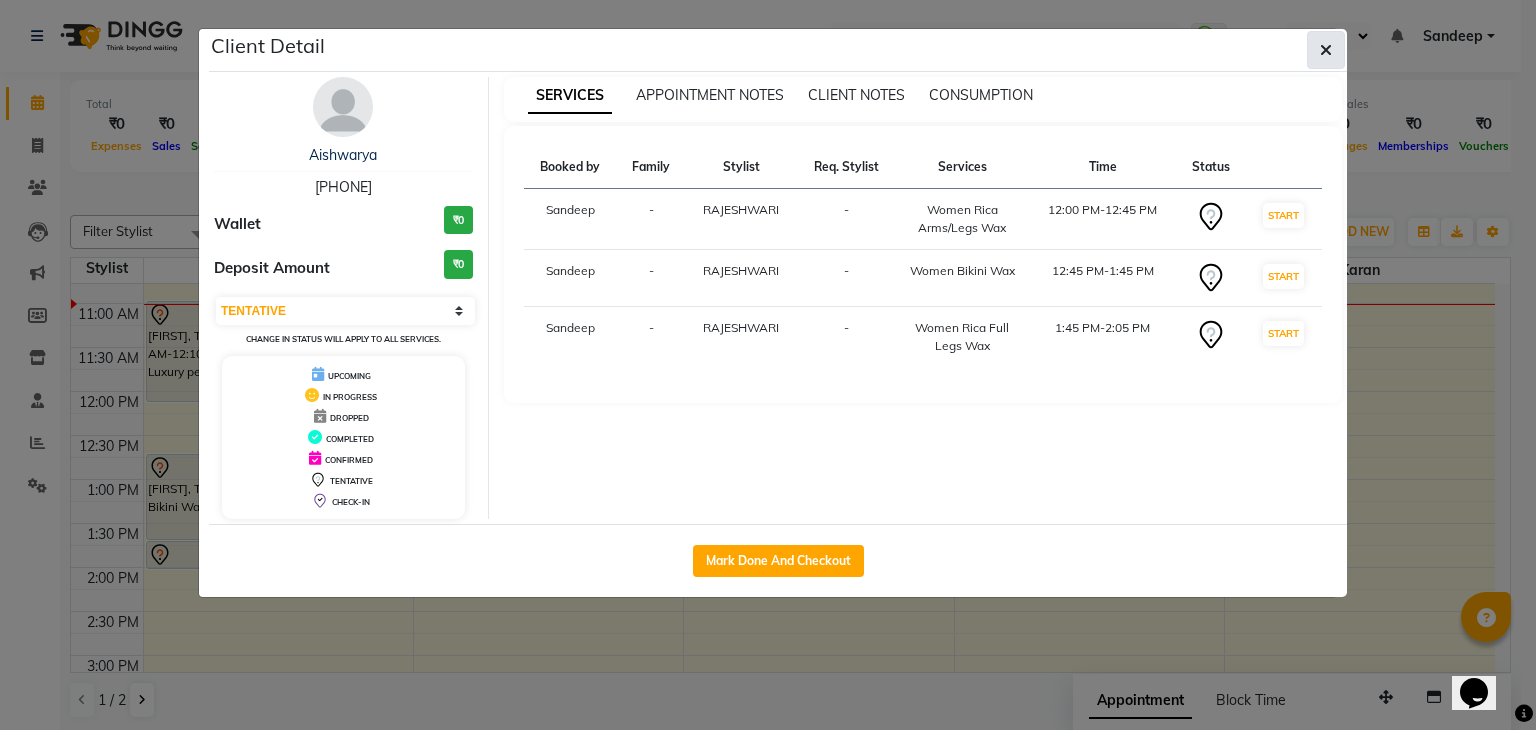click 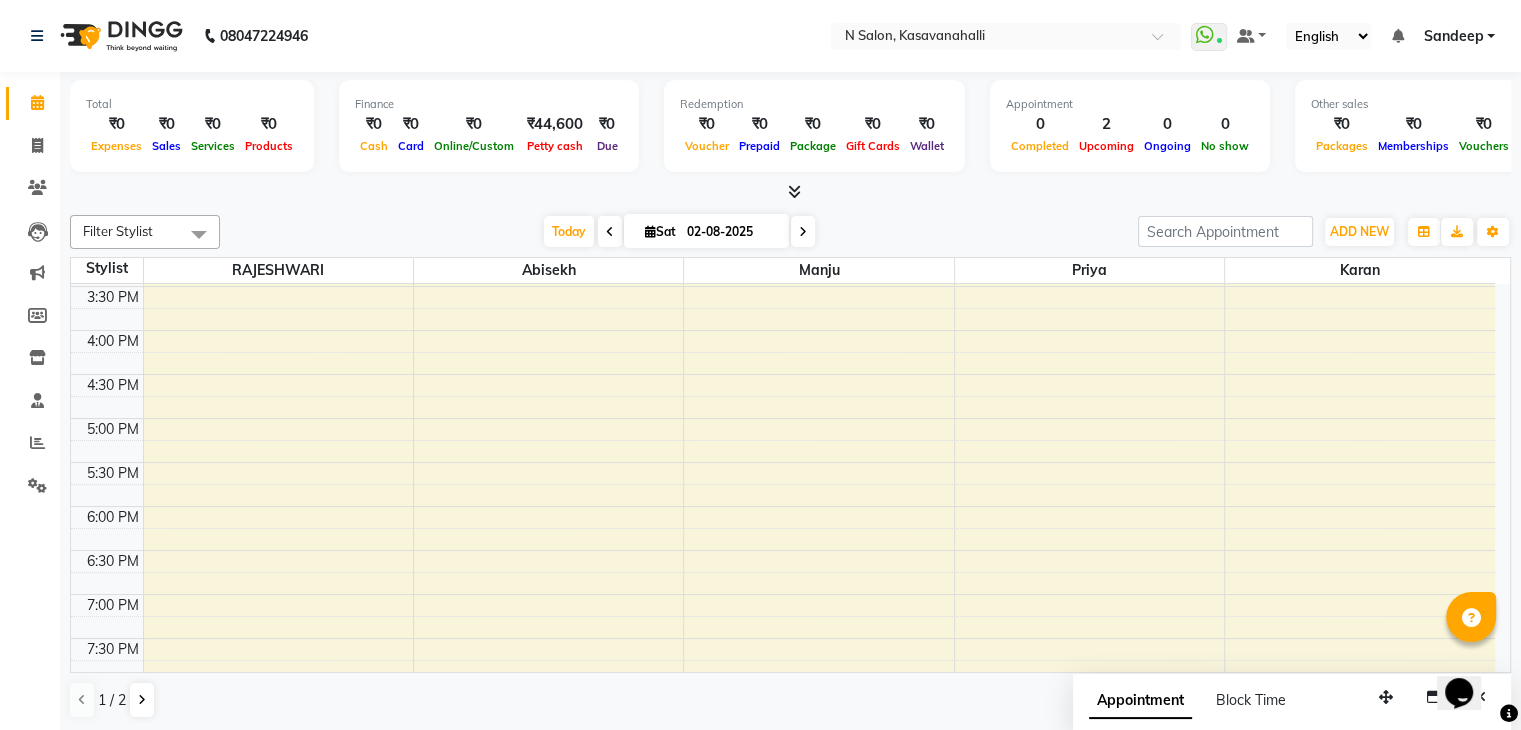 scroll, scrollTop: 744, scrollLeft: 0, axis: vertical 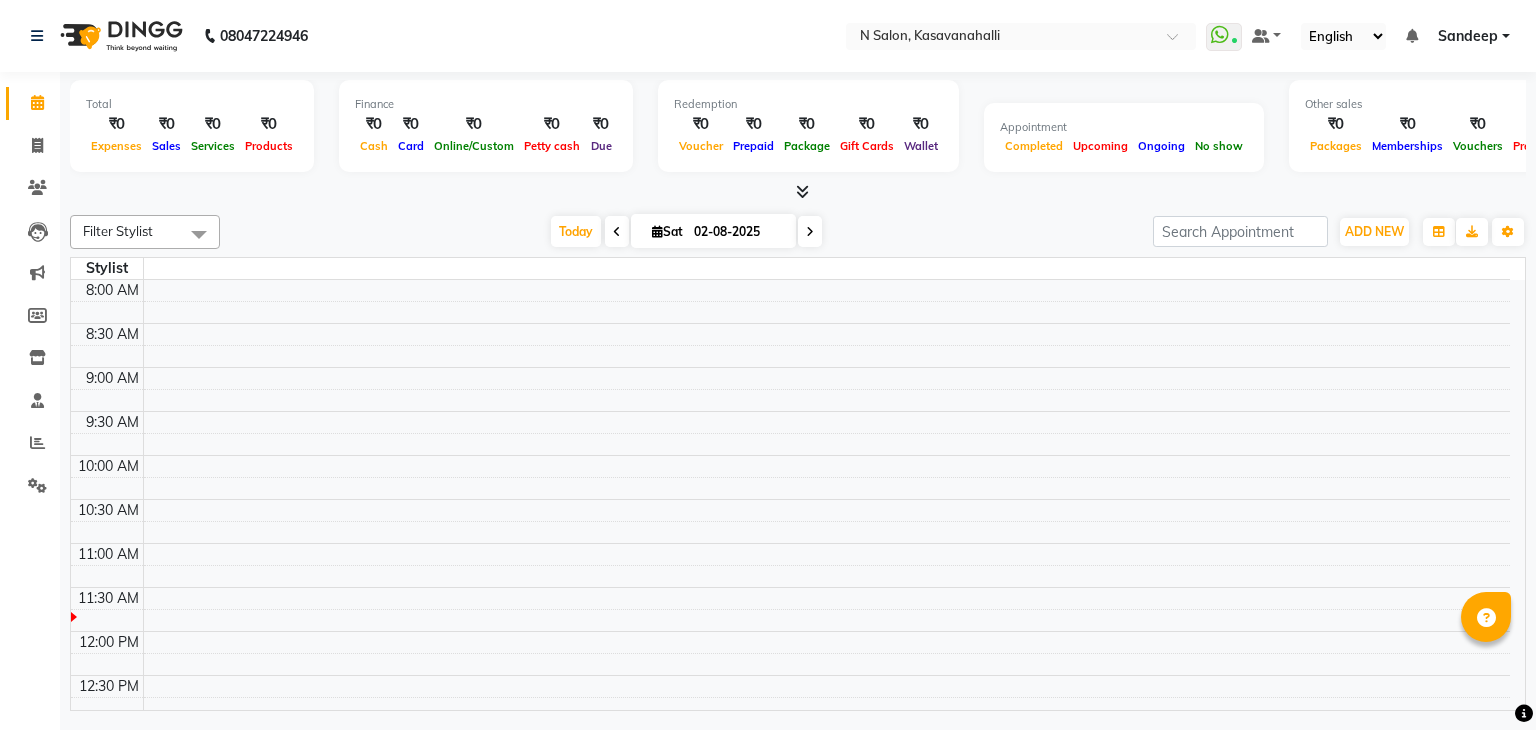 click at bounding box center (617, 231) 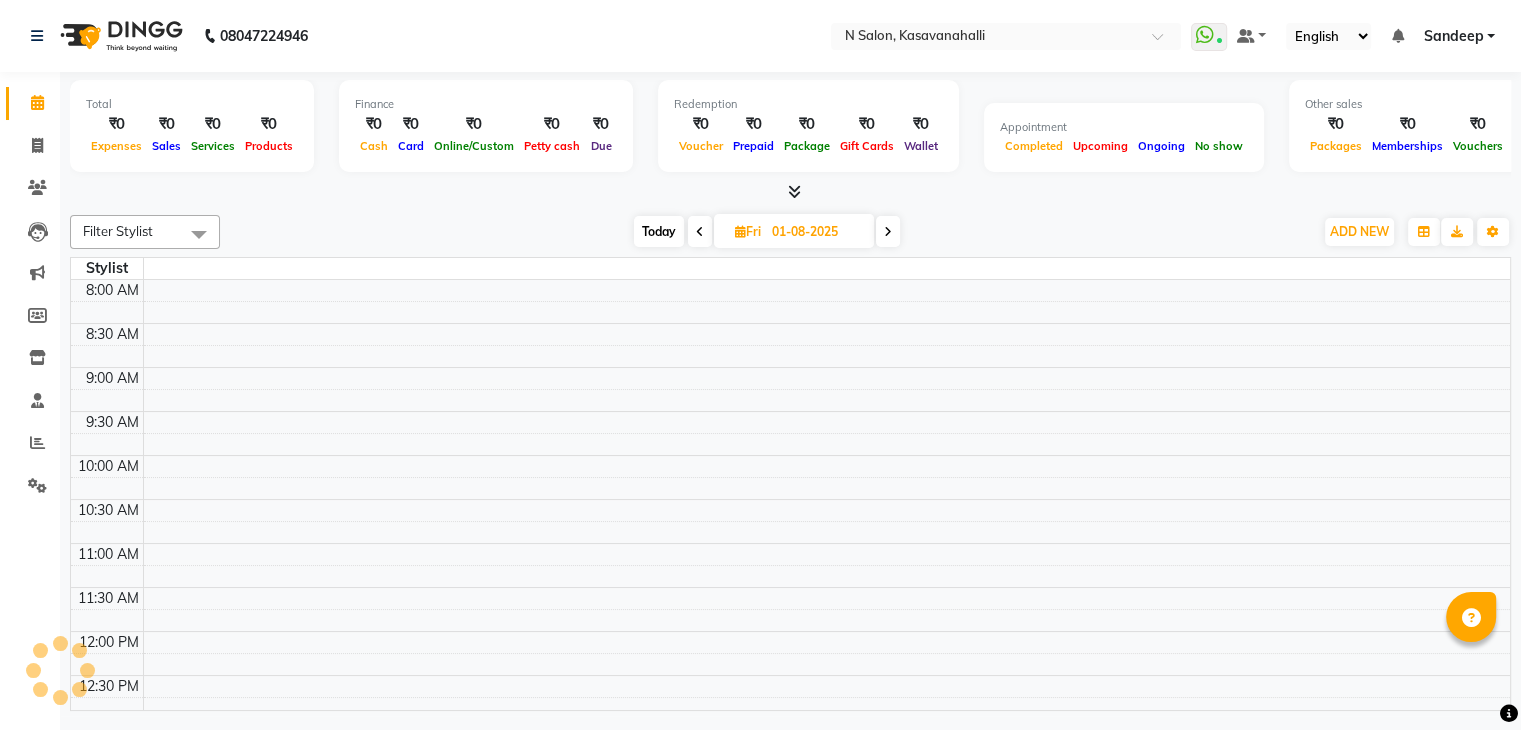 scroll, scrollTop: 263, scrollLeft: 0, axis: vertical 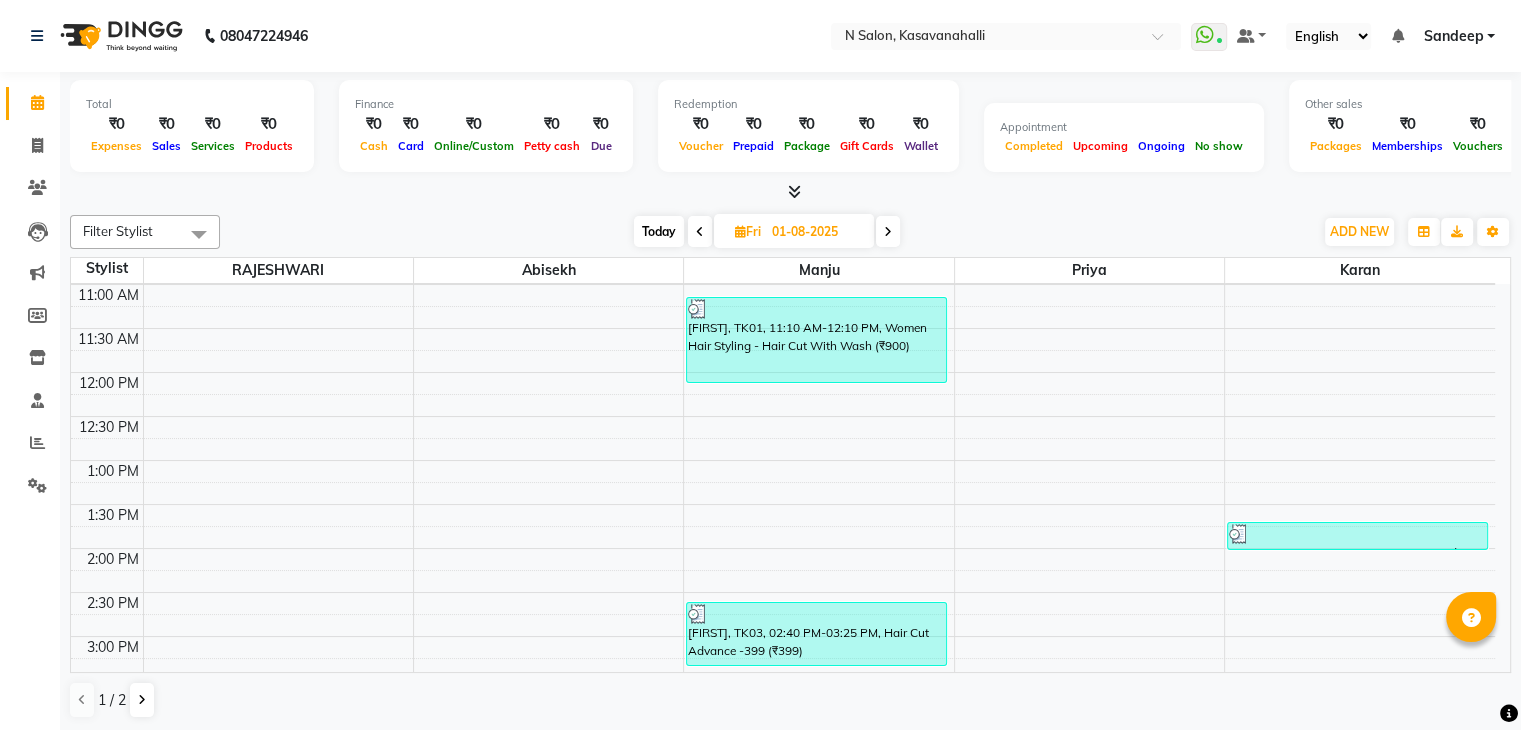 click at bounding box center [888, 231] 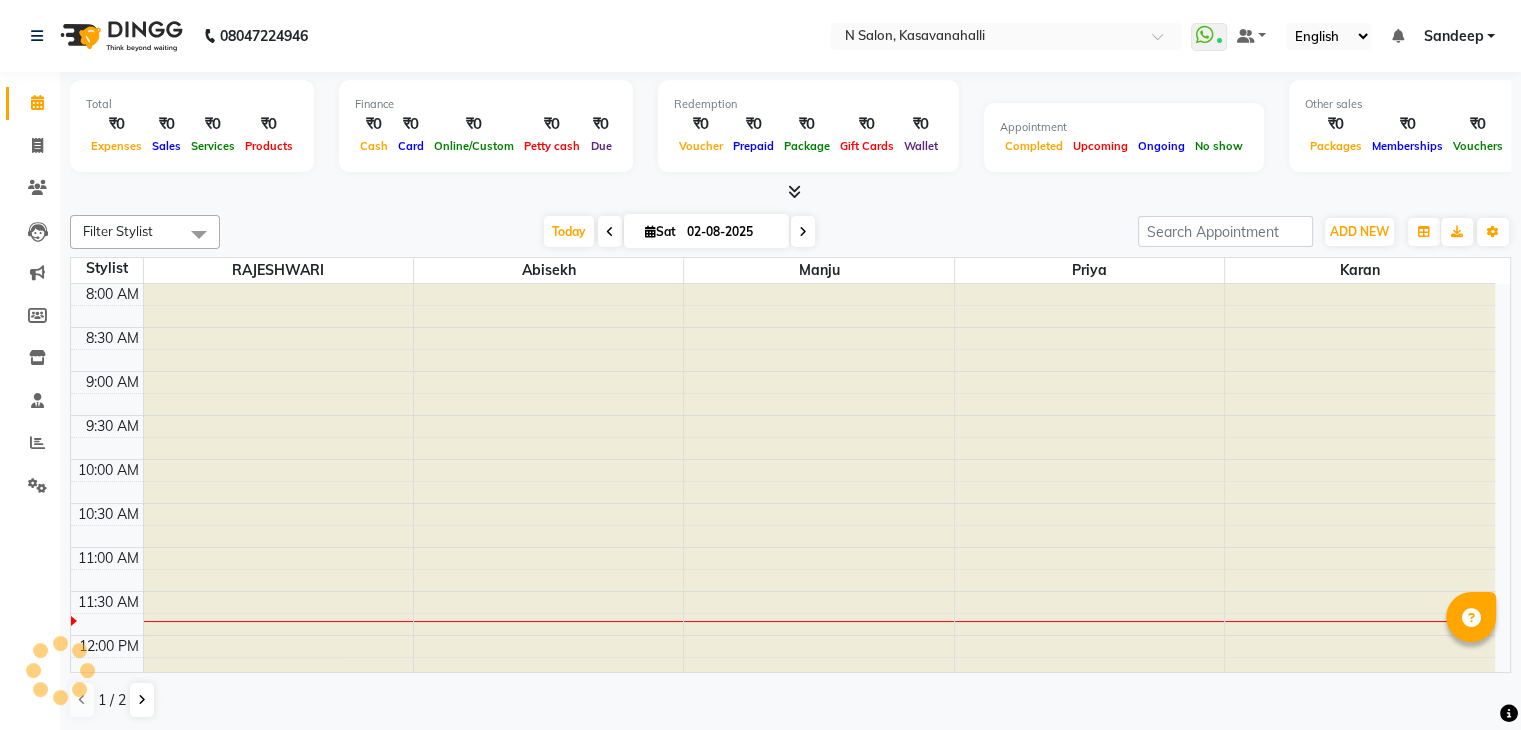 scroll, scrollTop: 263, scrollLeft: 0, axis: vertical 